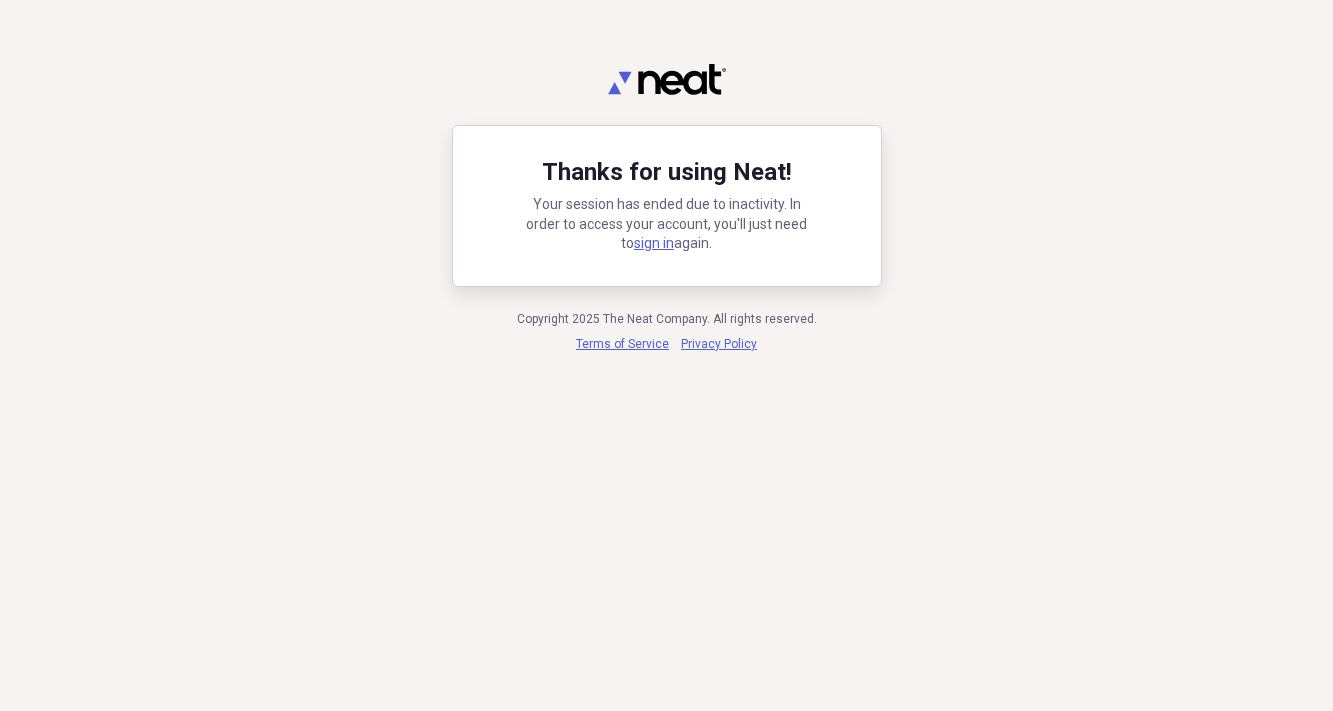 scroll, scrollTop: 0, scrollLeft: 0, axis: both 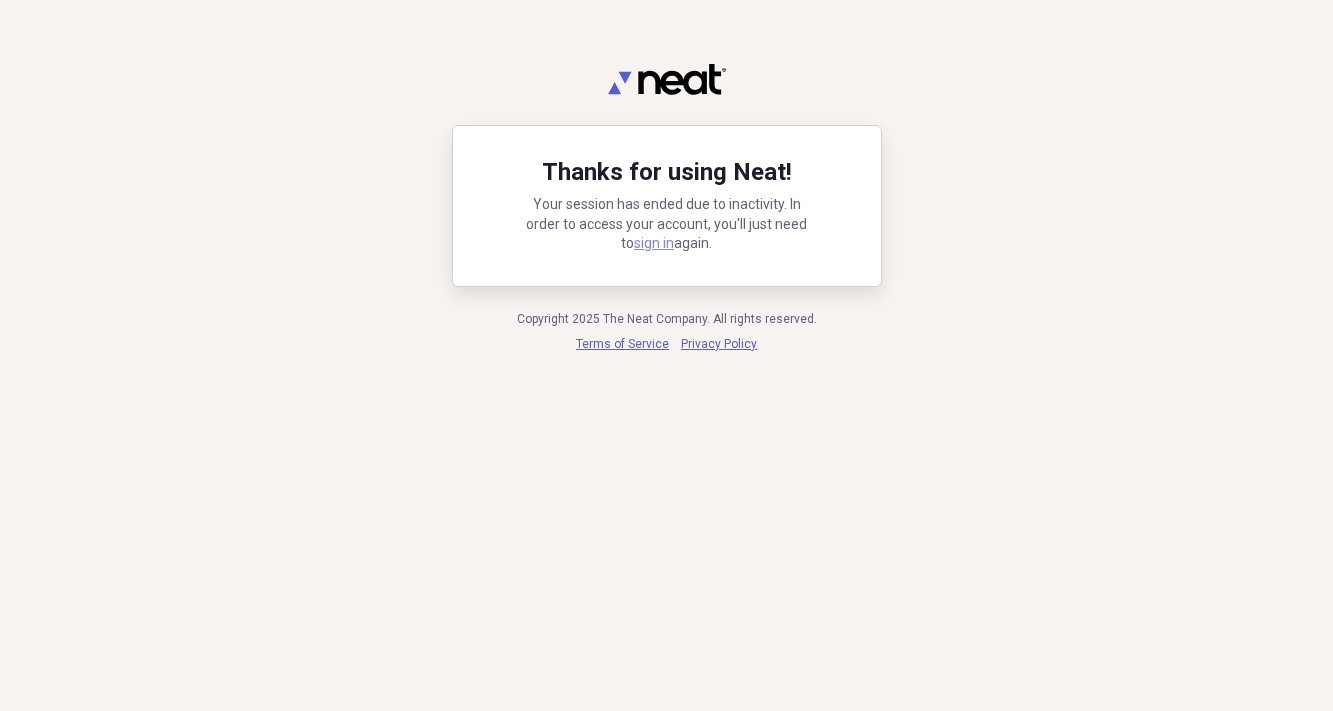 click on "sign in" at bounding box center [654, 243] 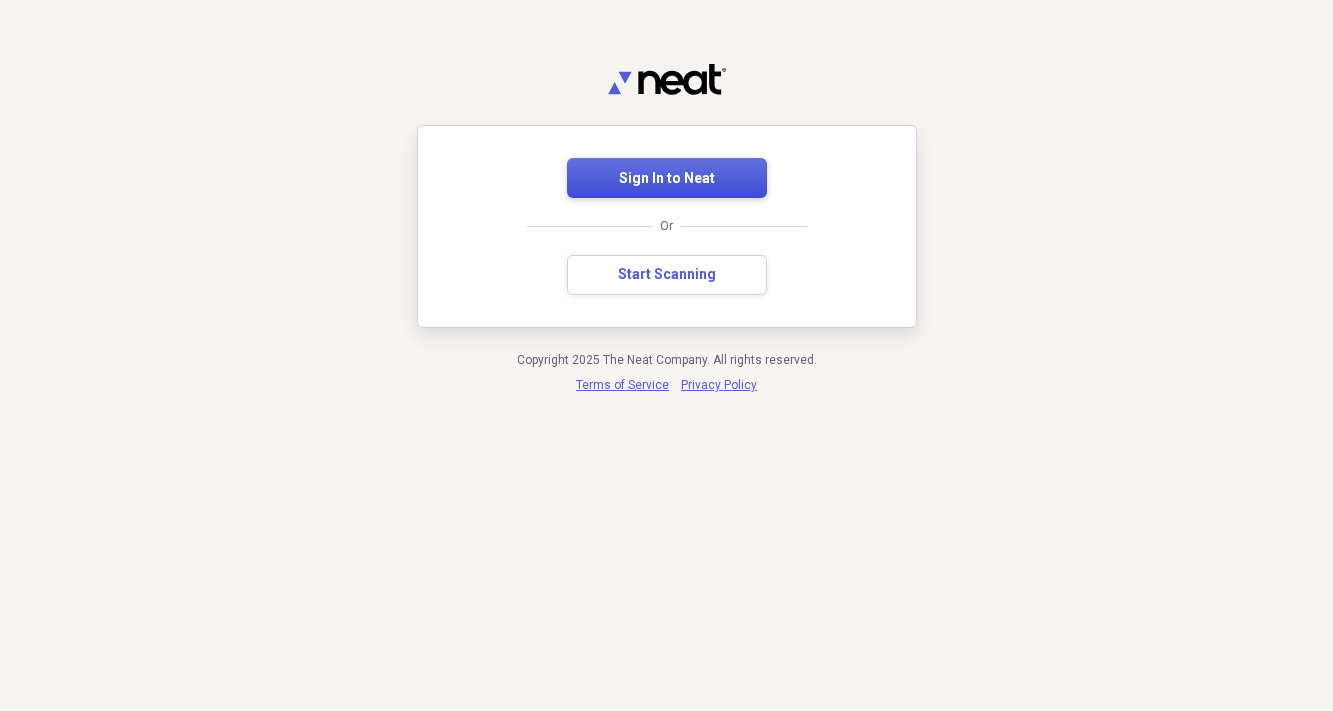 click on "Sign In to Neat" at bounding box center [667, 179] 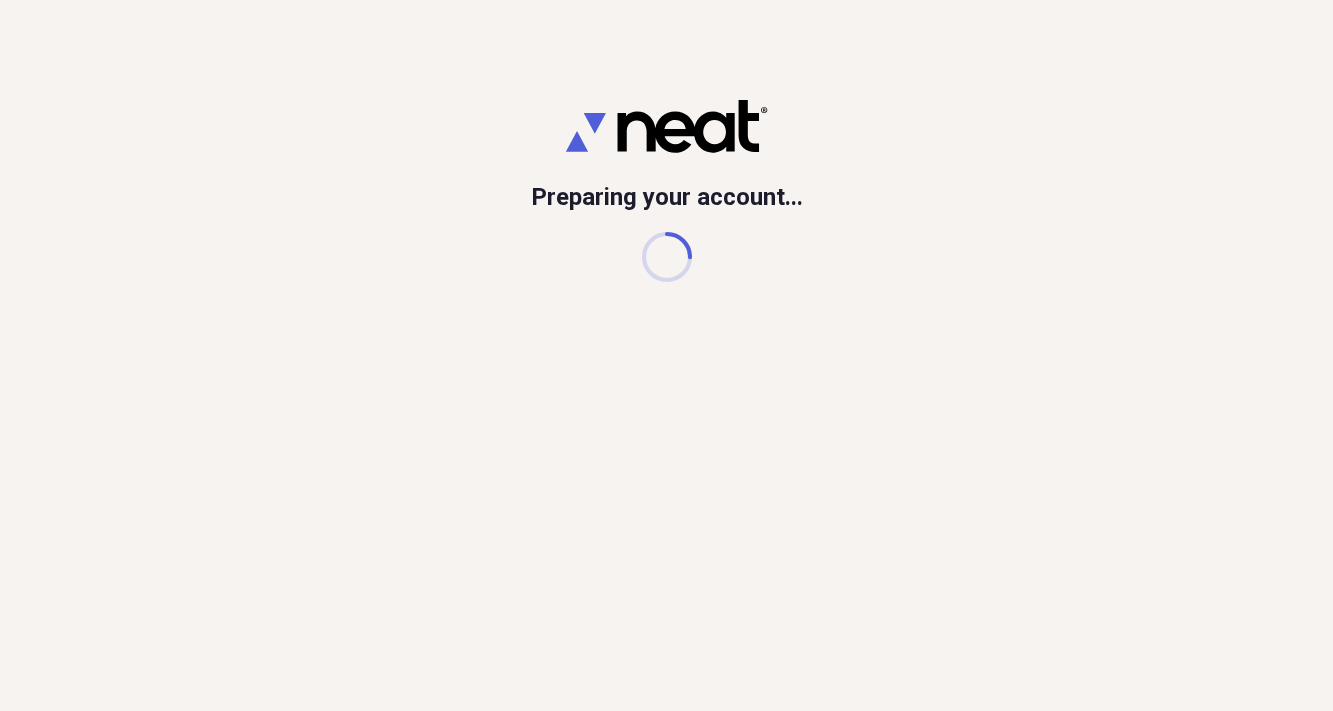 click on "Preparing your account..." at bounding box center (666, 355) 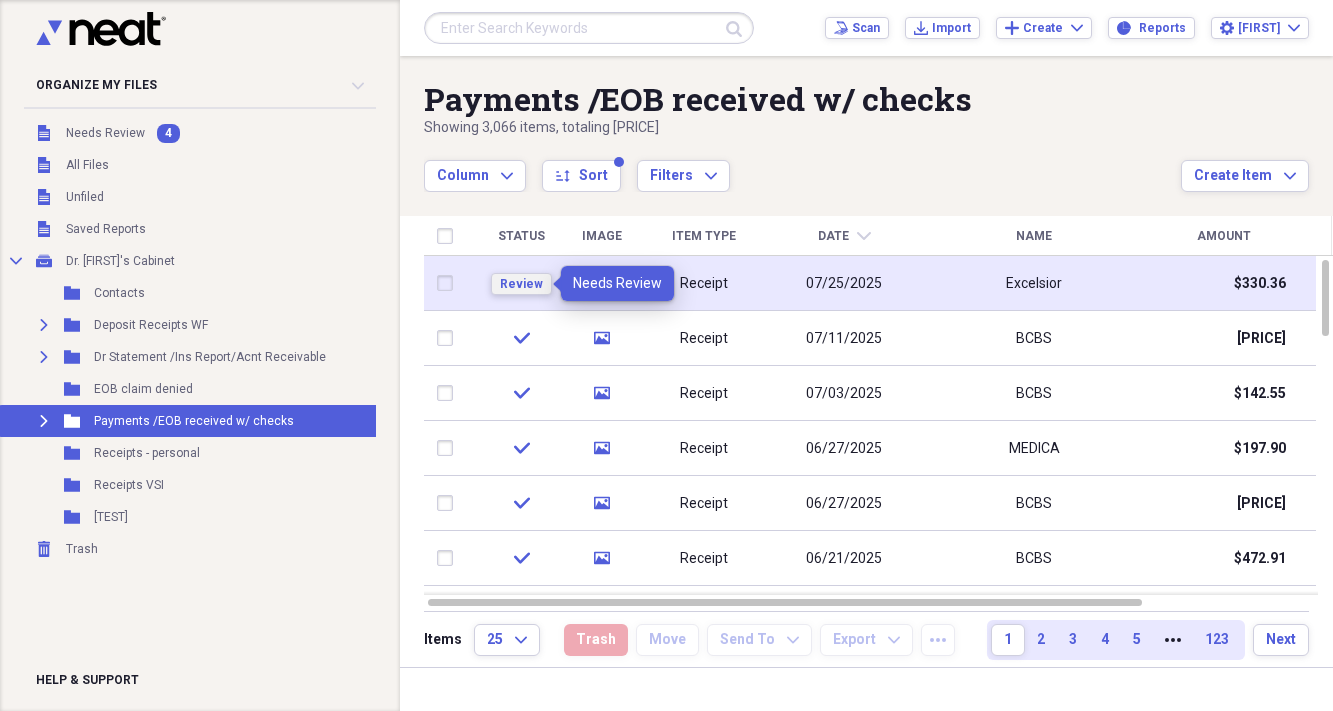 click on "Review" at bounding box center [521, 284] 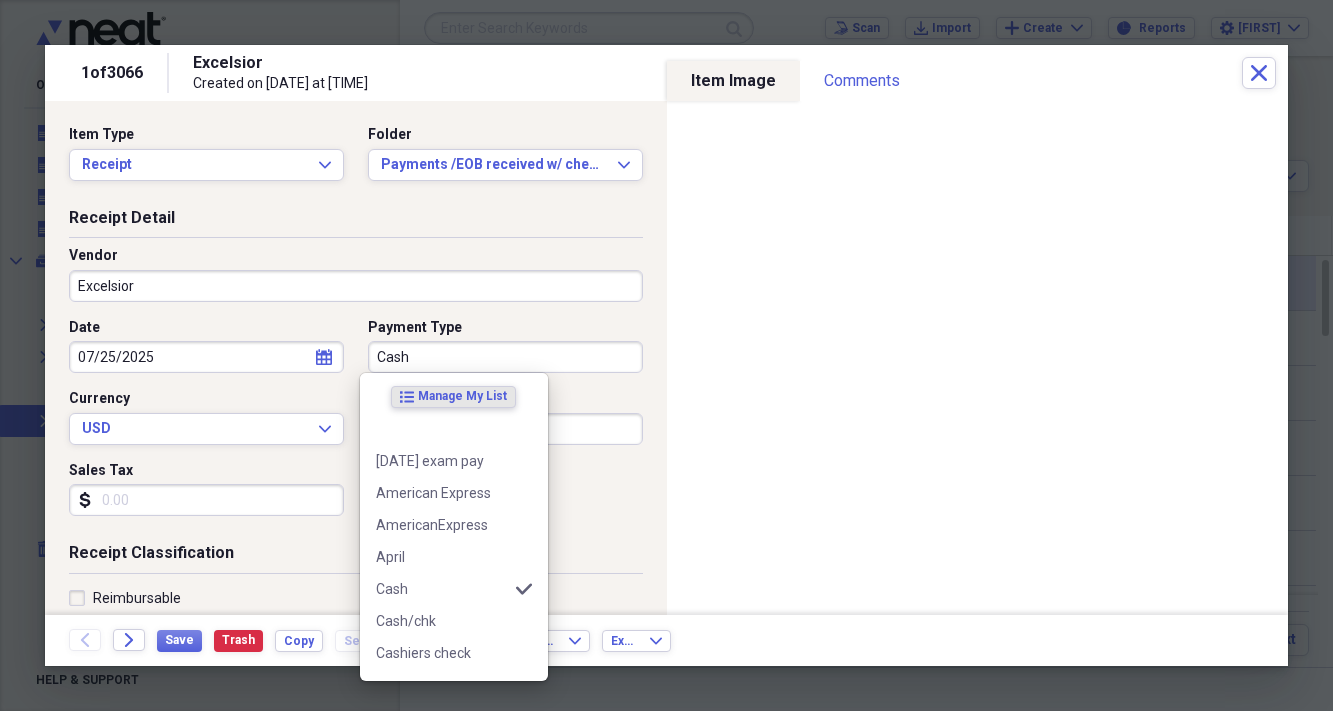 click on "Cash" at bounding box center (505, 357) 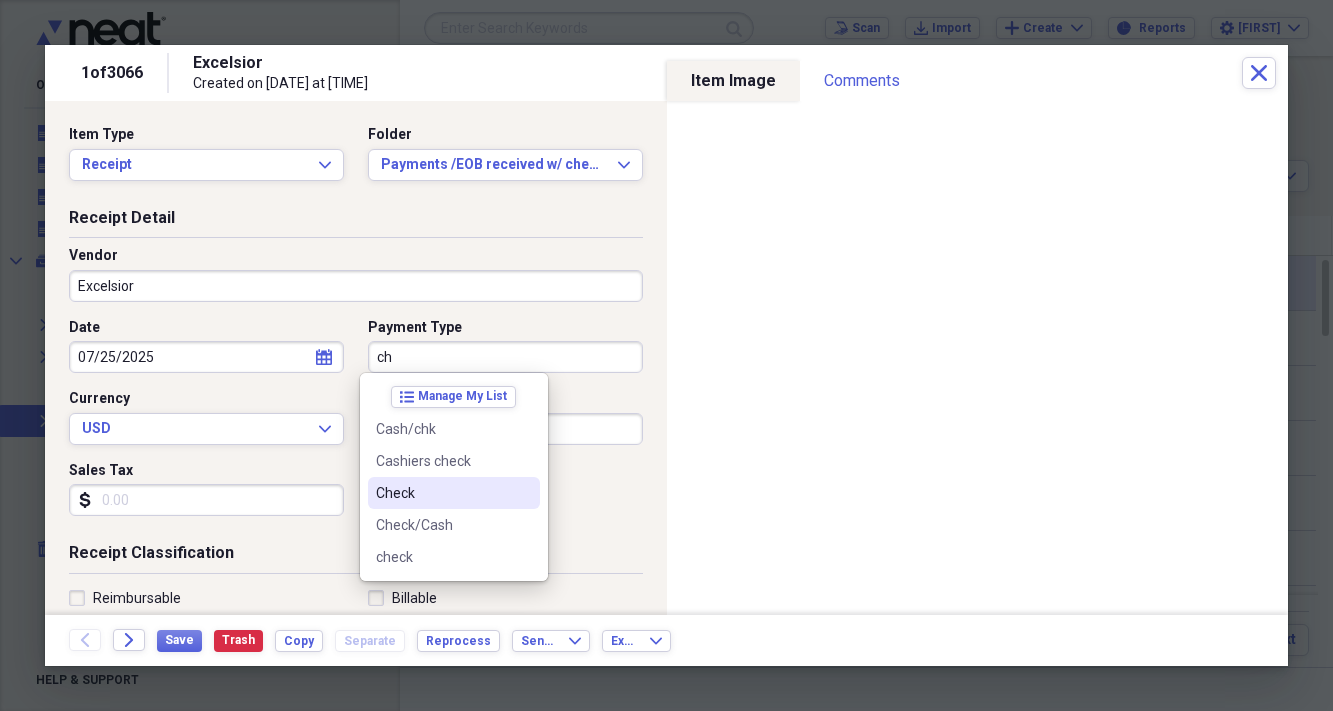 click on "Check" at bounding box center (454, 493) 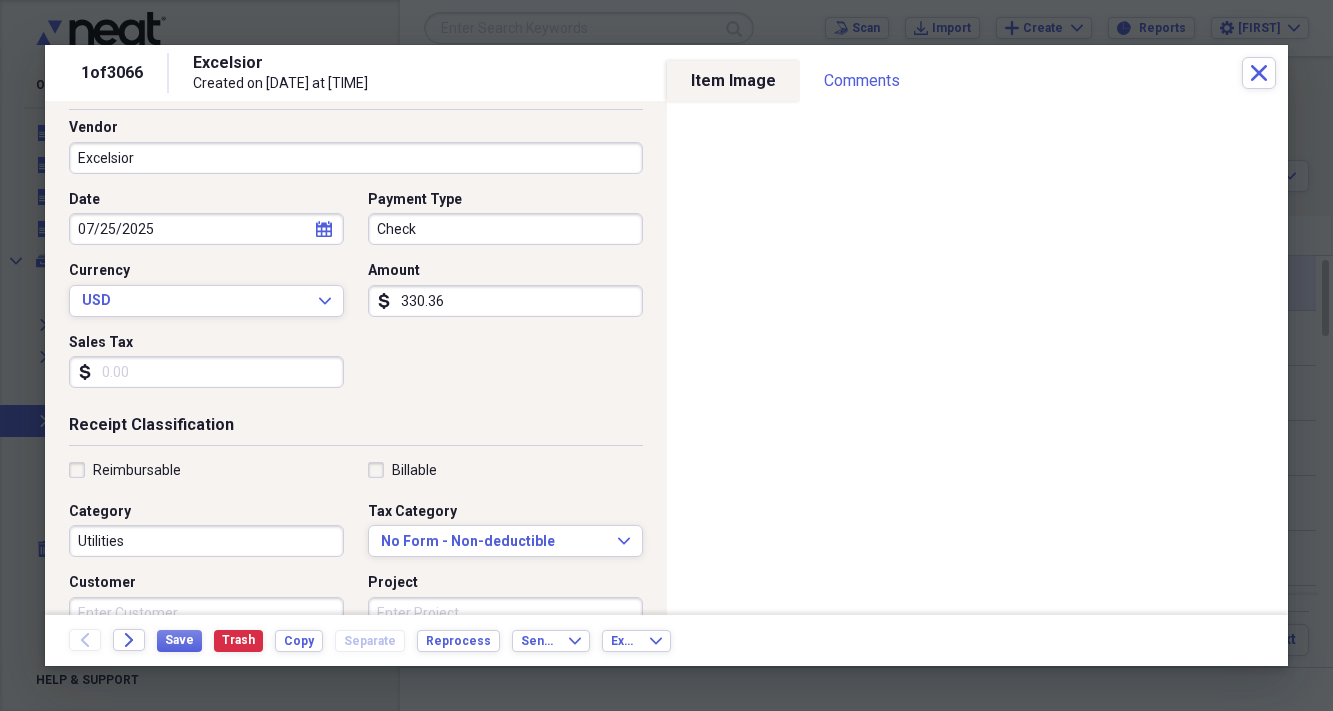 scroll, scrollTop: 0, scrollLeft: 0, axis: both 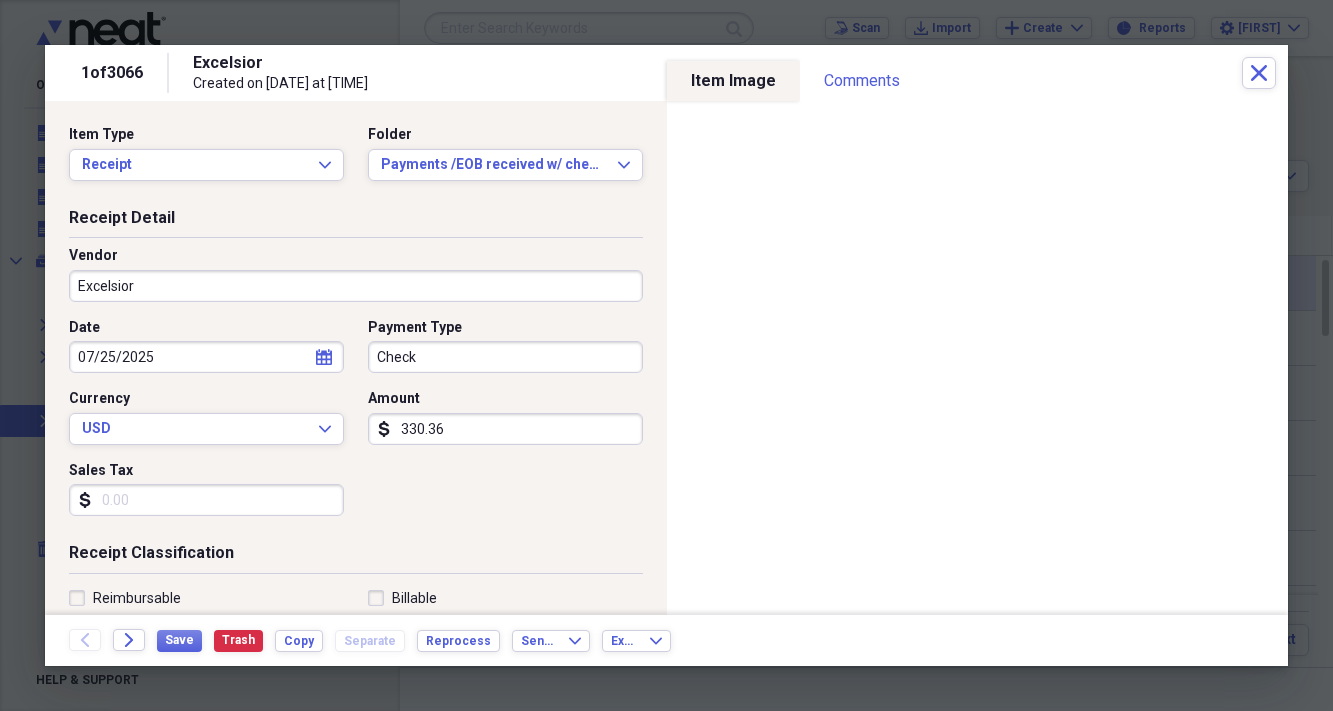 click on "Excelsior" at bounding box center (356, 286) 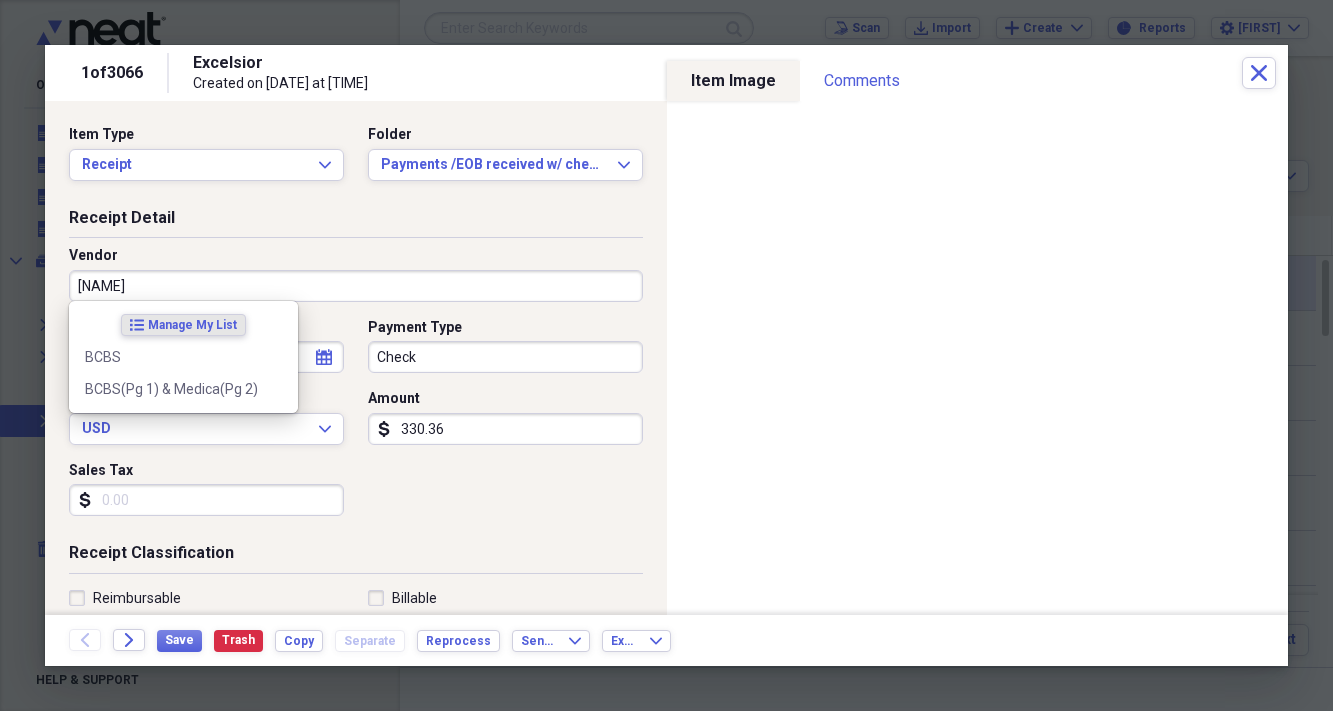 click on "[NAME]" at bounding box center (356, 286) 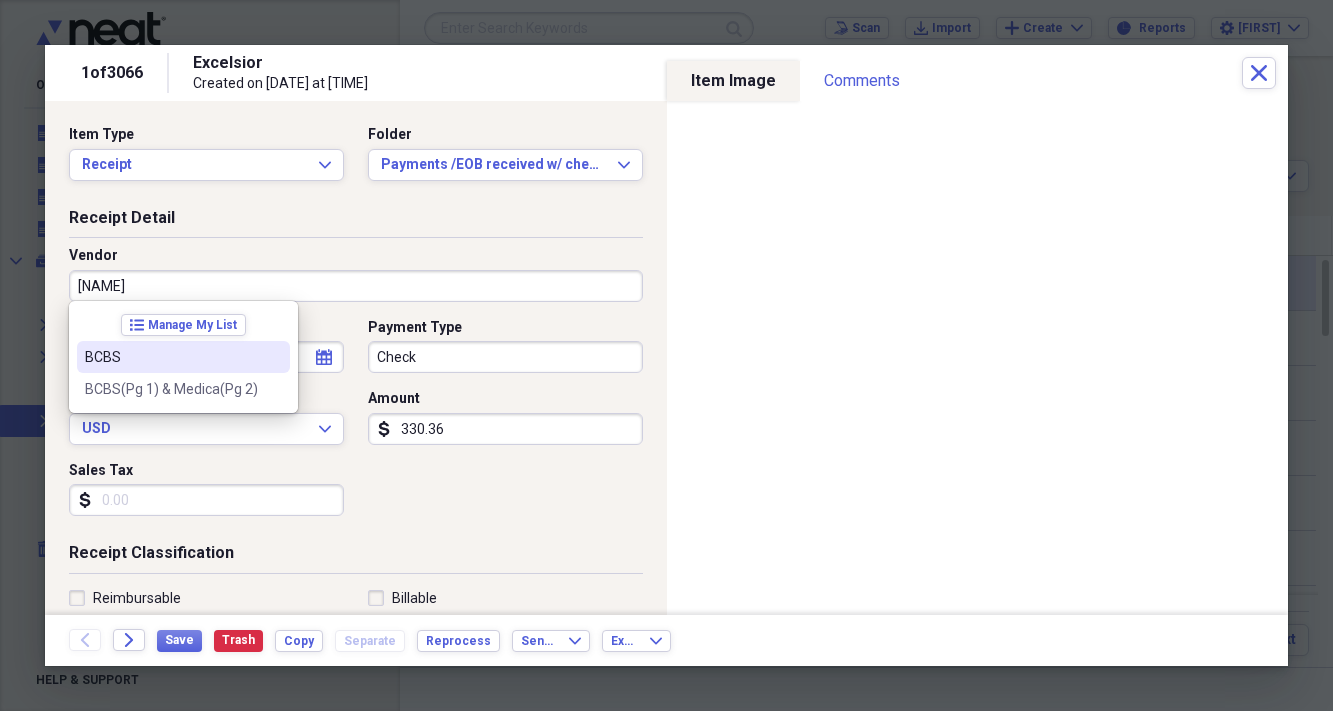 click on "BCBS" at bounding box center (171, 357) 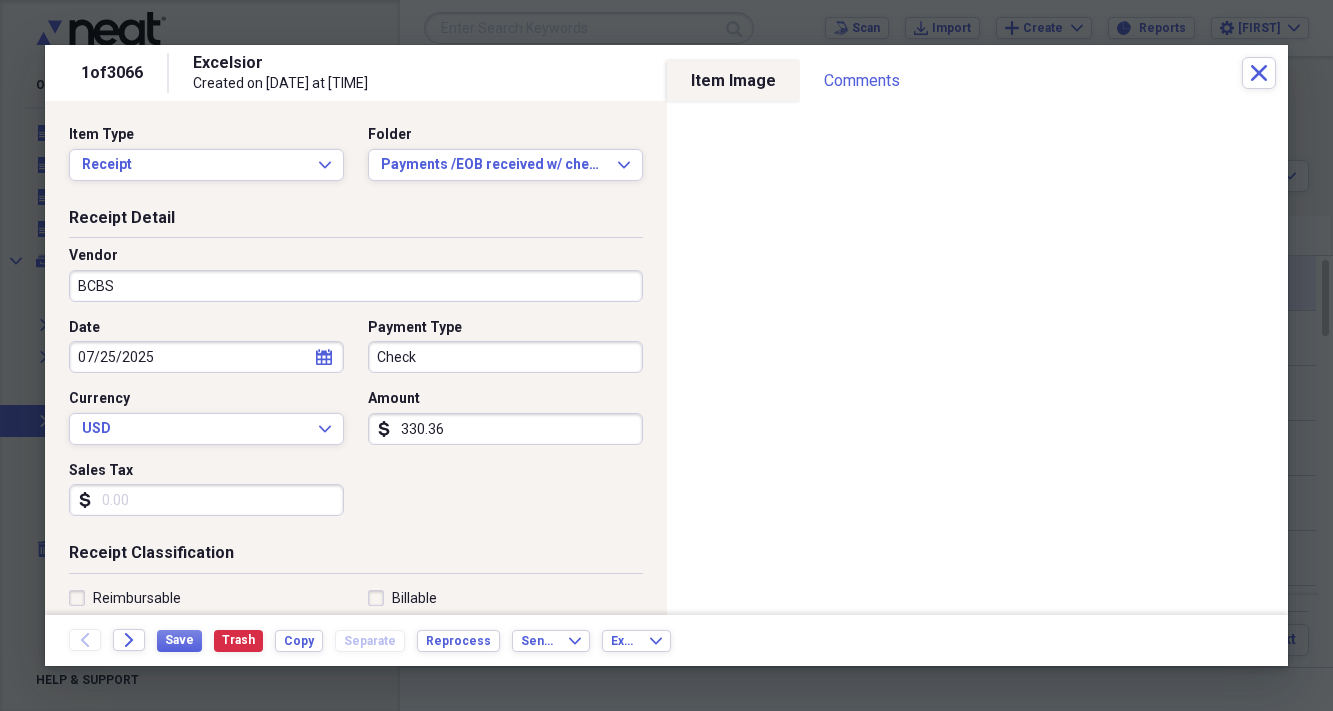 type on "Eye Exam" 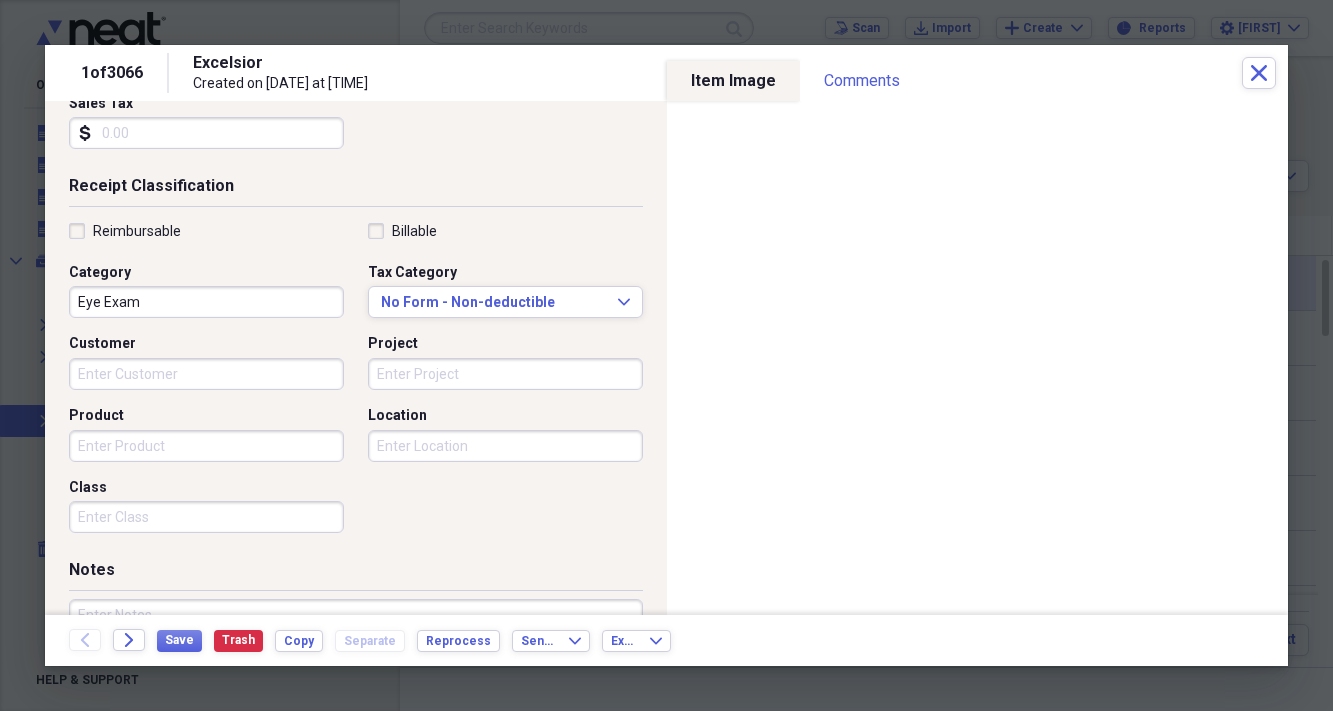 scroll, scrollTop: 381, scrollLeft: 0, axis: vertical 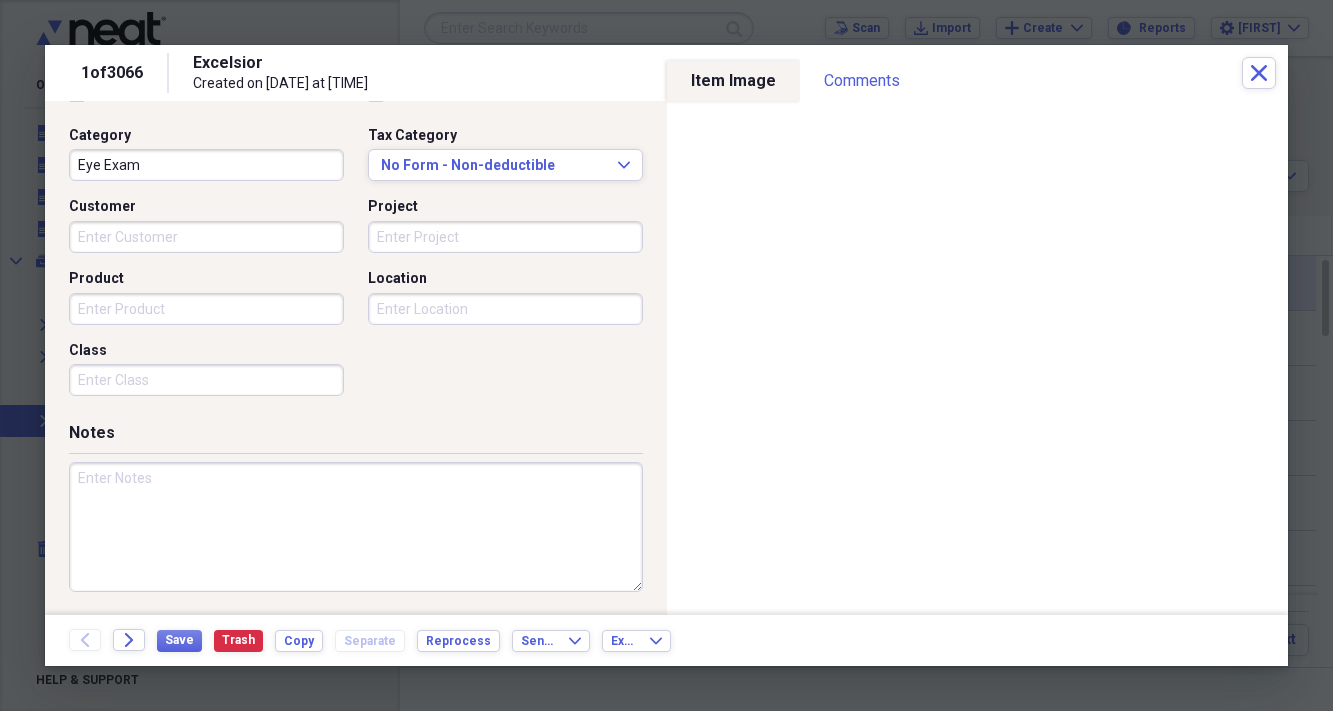 click at bounding box center (356, 527) 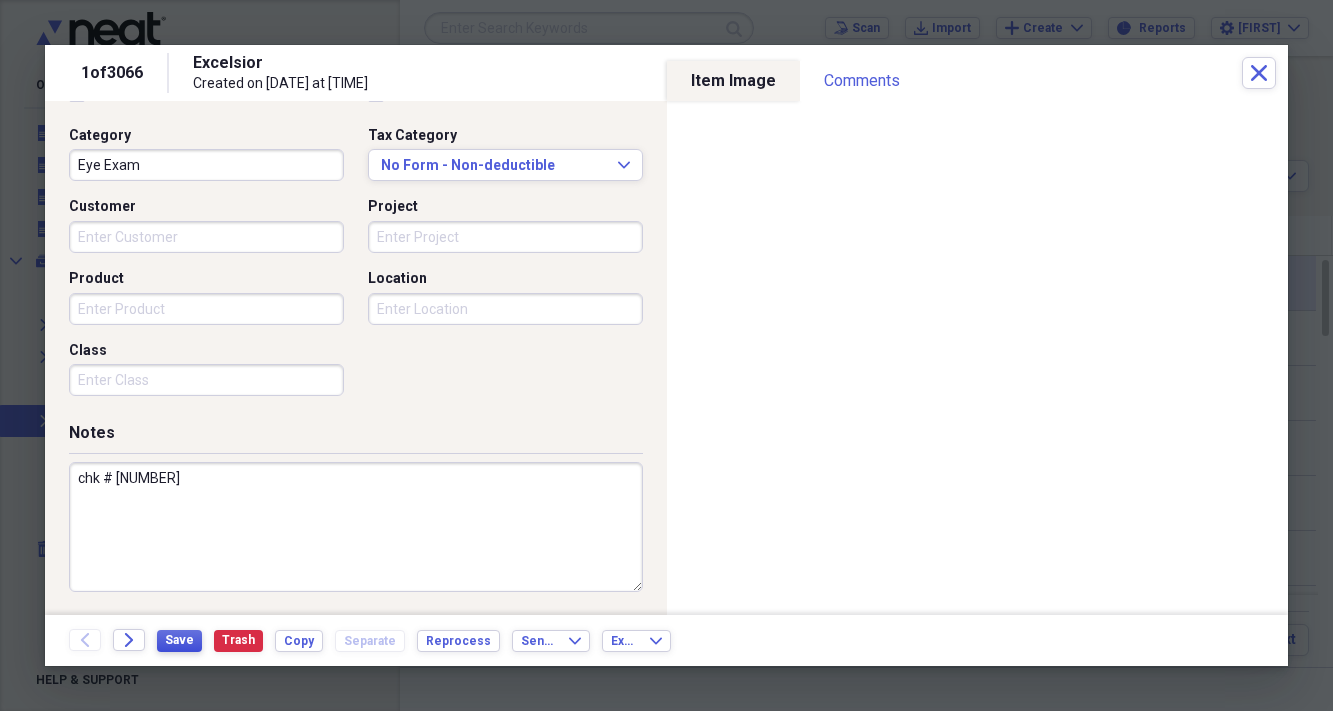 type on "chk # [NUMBER]" 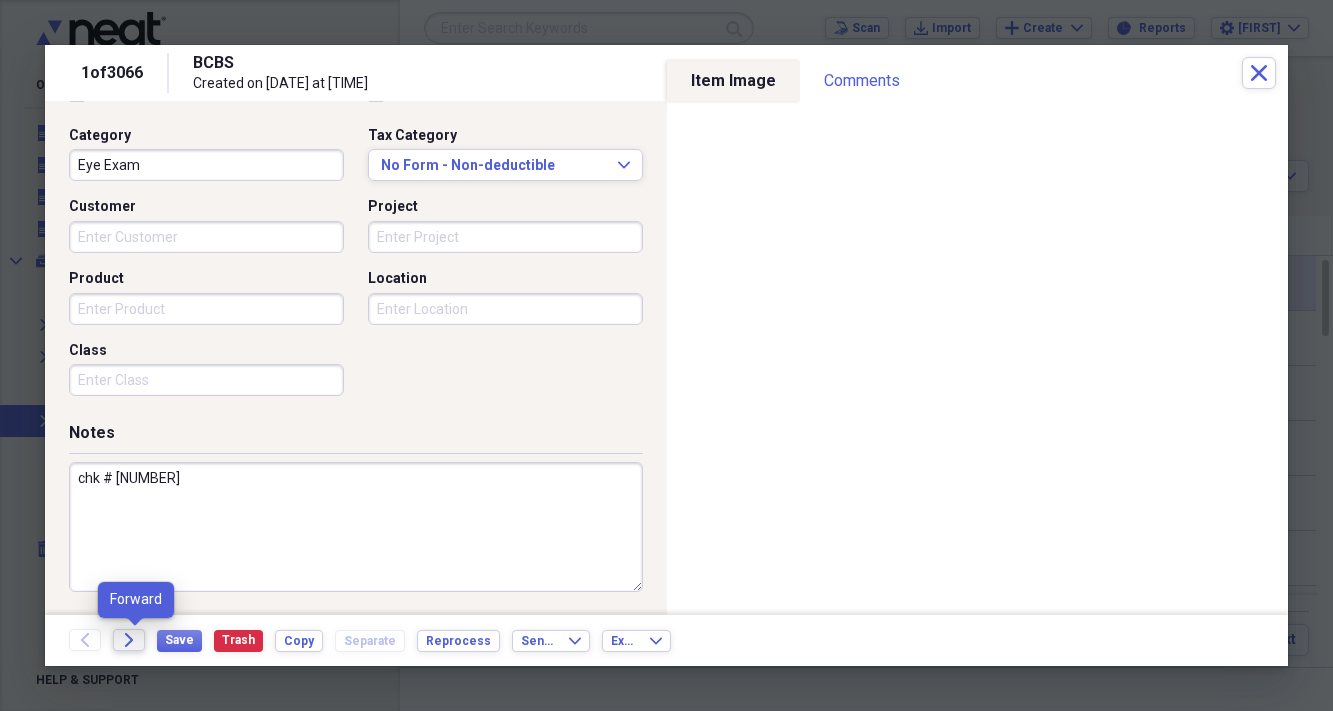 click 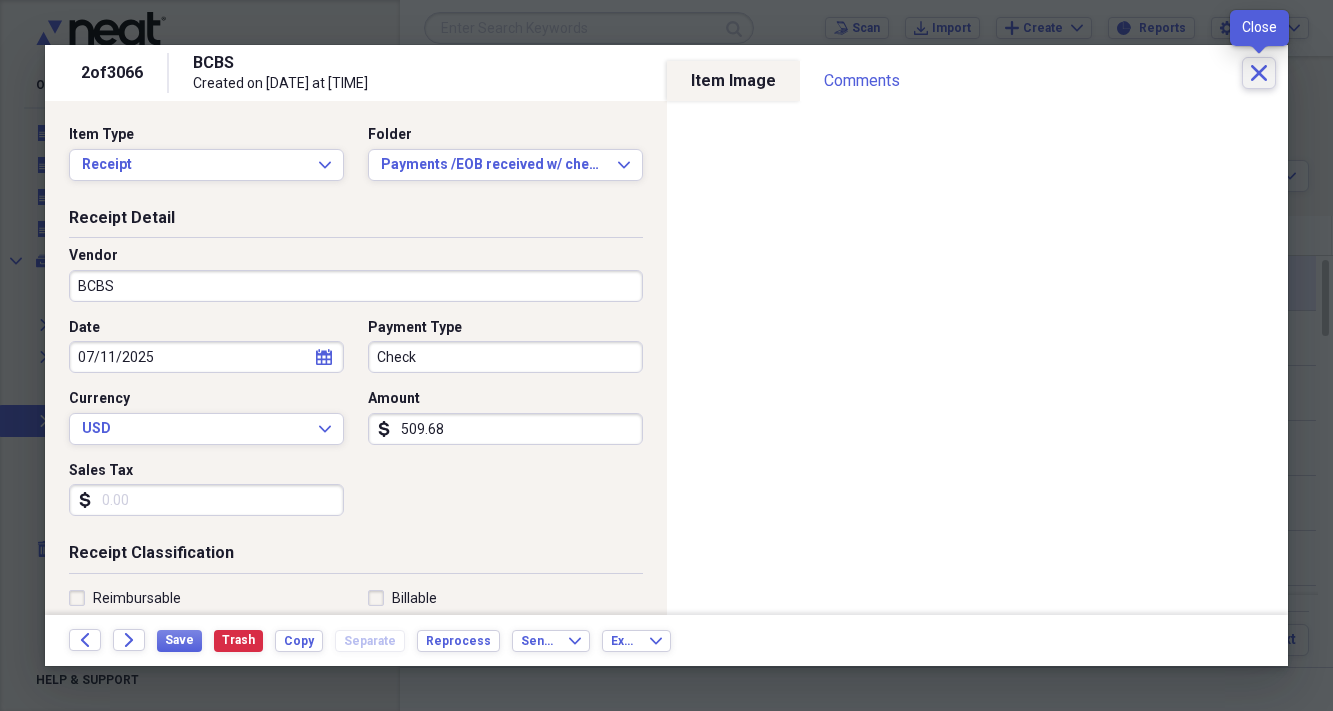 click 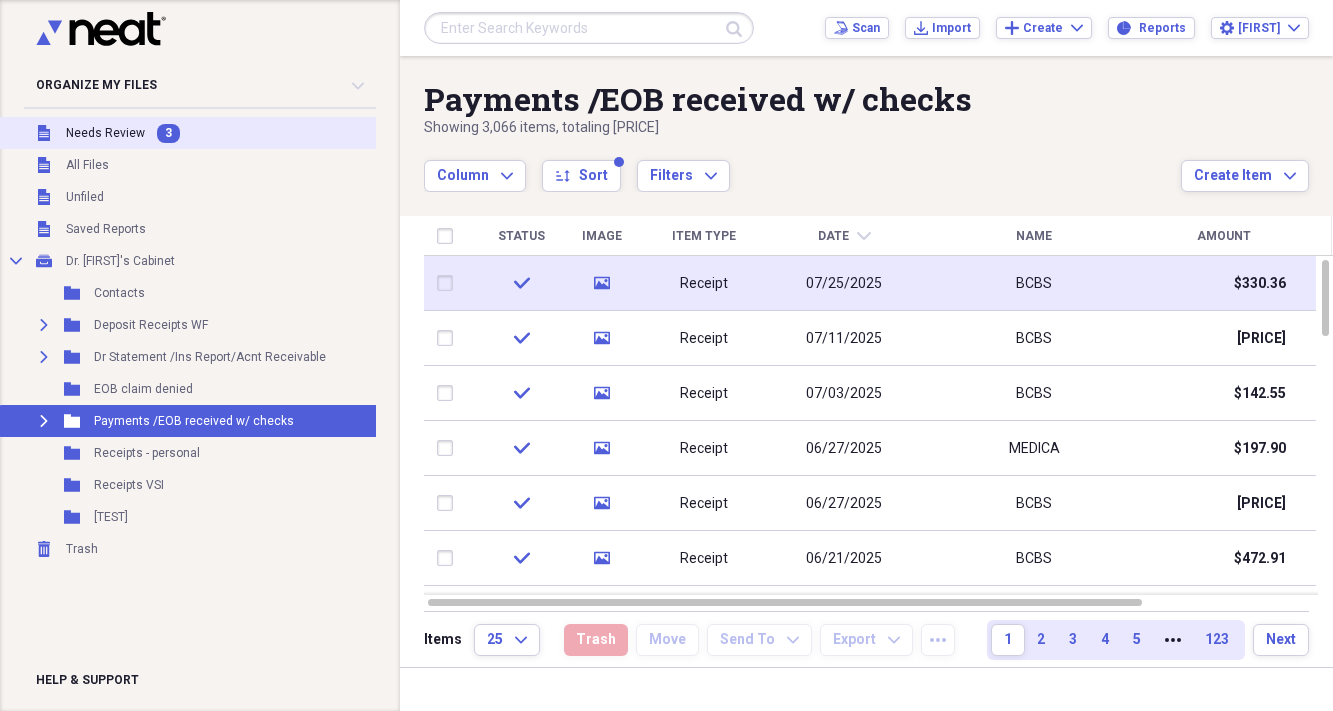 click on "Needs Review" at bounding box center [105, 133] 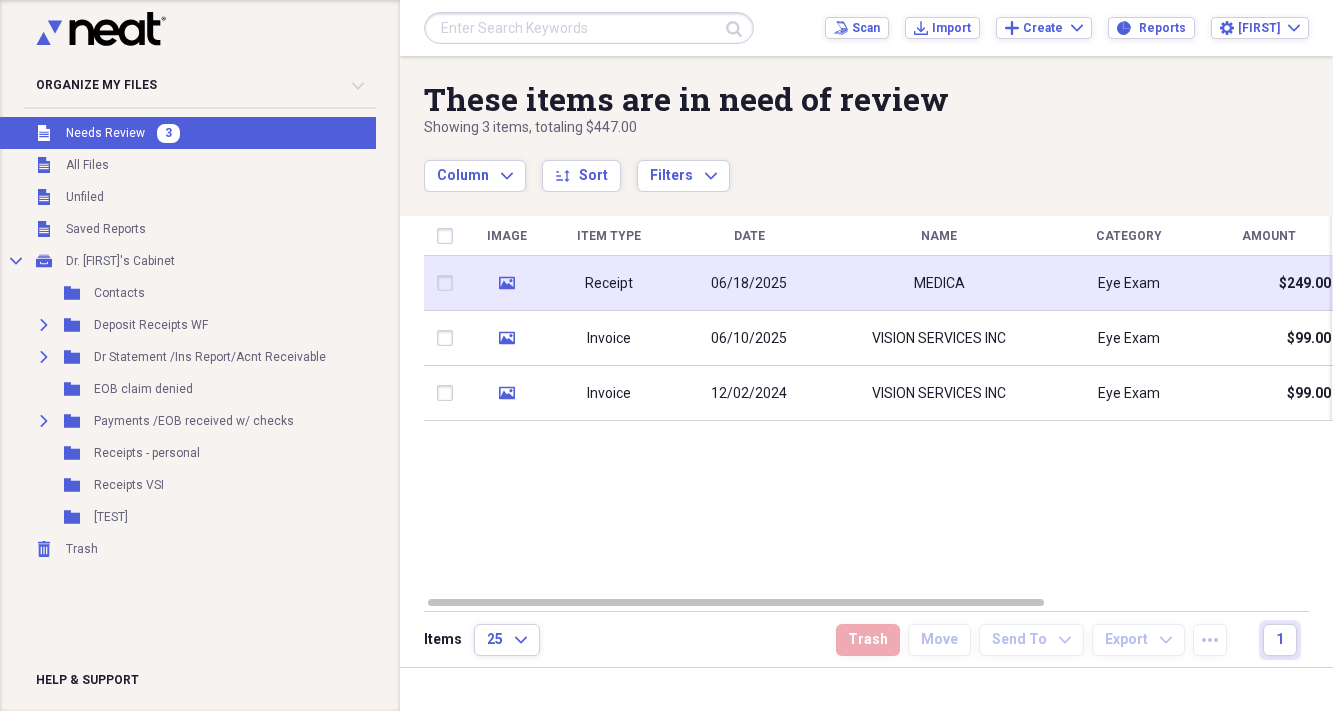 click on "06/18/2025" at bounding box center (749, 284) 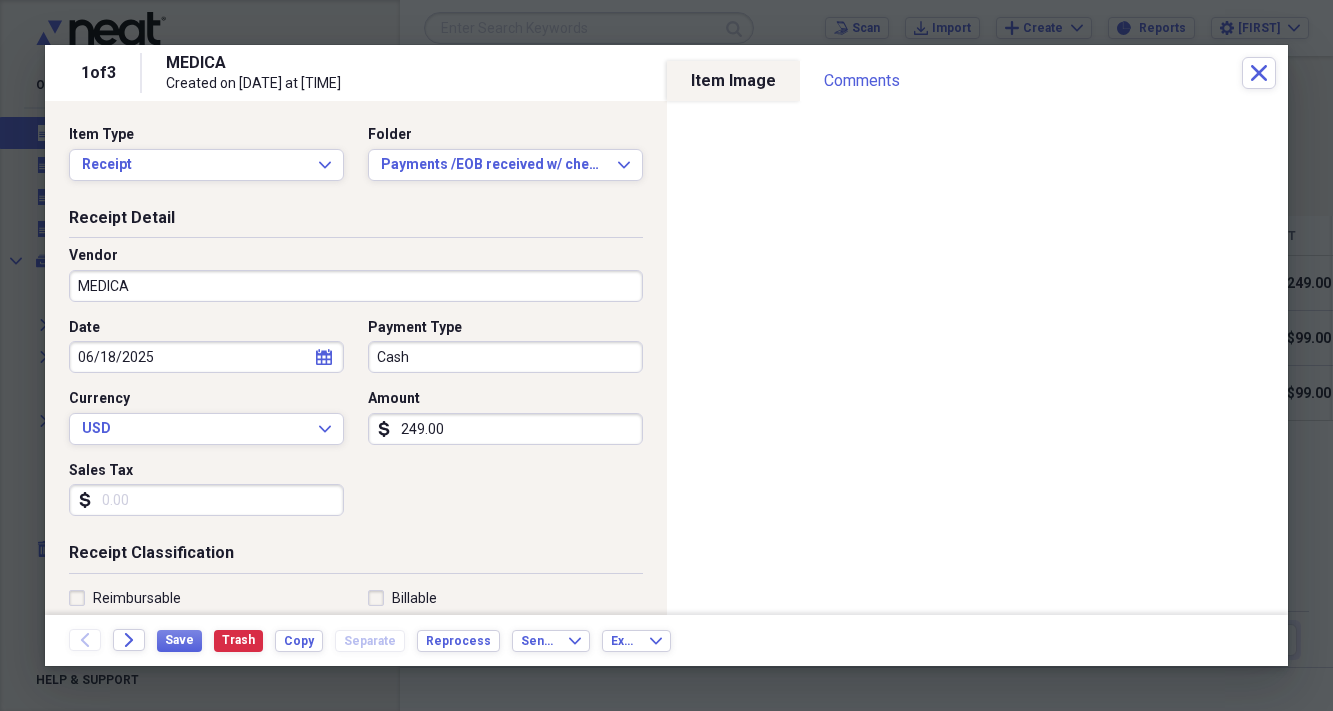 click on "Cash" at bounding box center (505, 357) 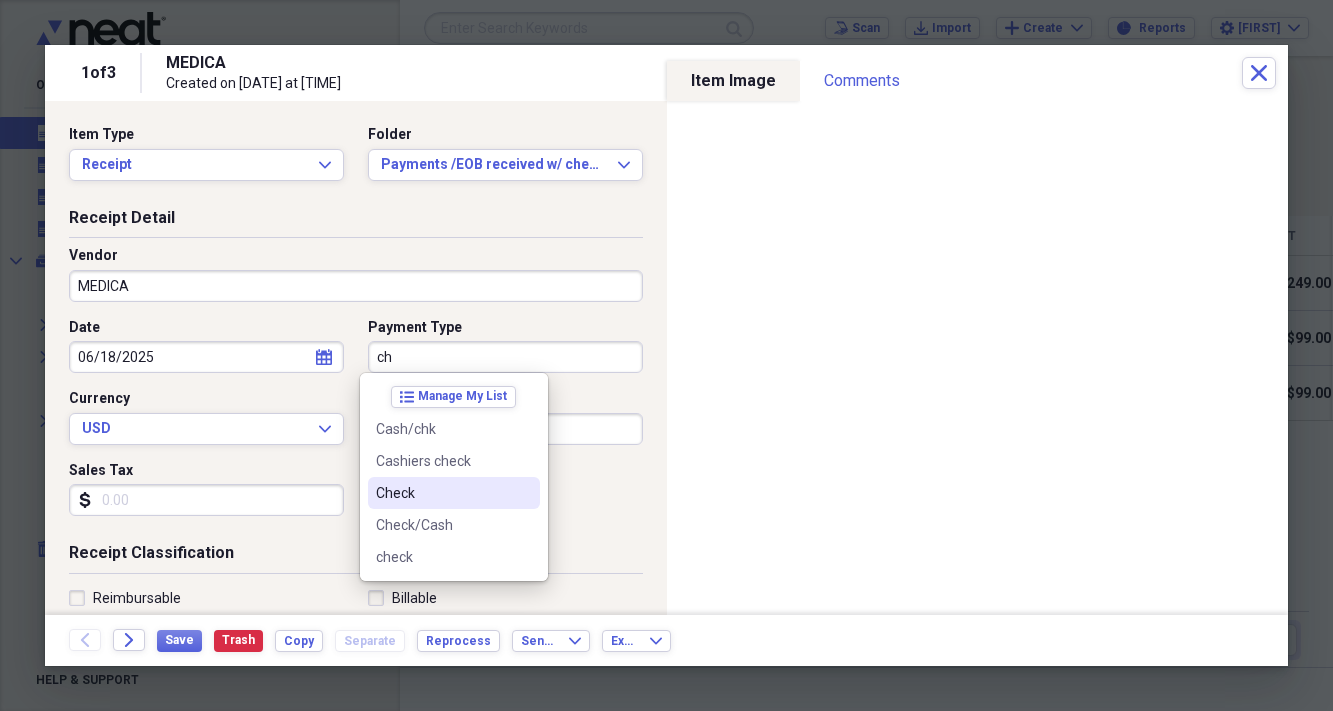 click on "Check" at bounding box center [442, 493] 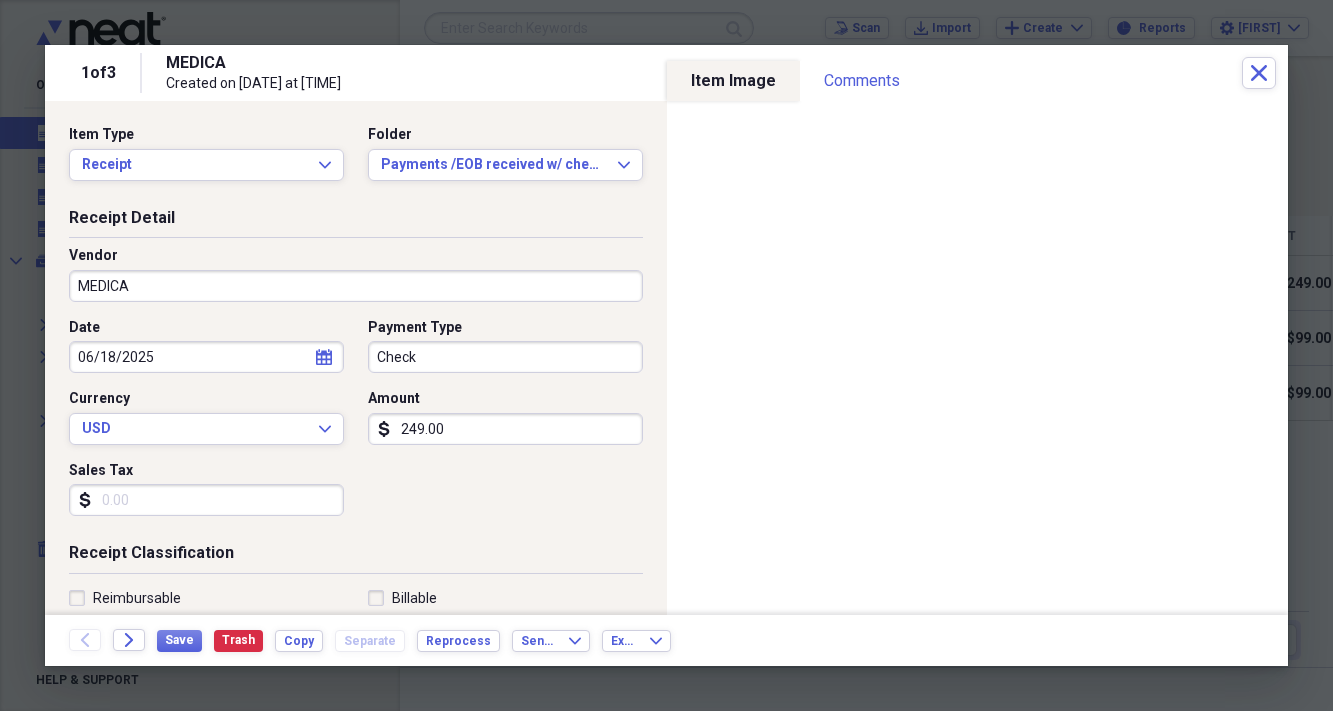 click on "Date [DATE] calendar Calendar Payment Type Check Currency USD Expand Amount dollar-sign [AMOUNT] Sales Tax dollar-sign" at bounding box center [356, 425] 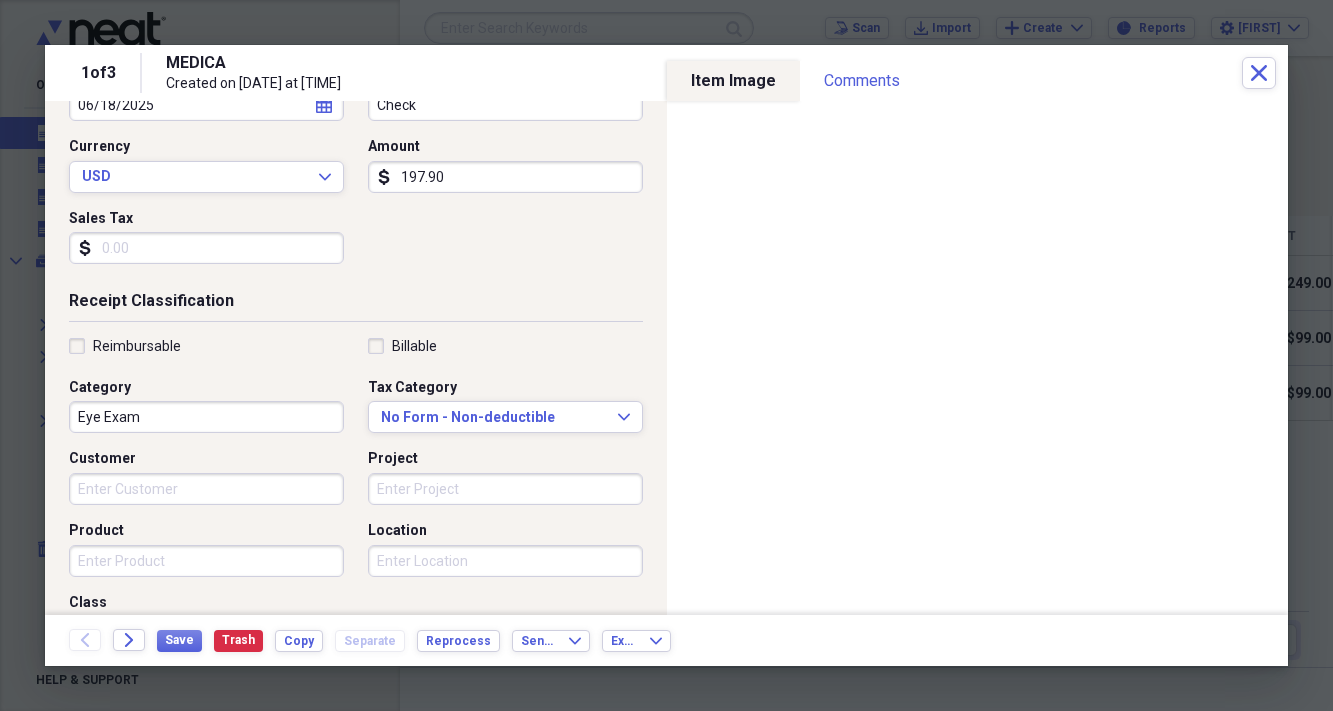 scroll, scrollTop: 267, scrollLeft: 0, axis: vertical 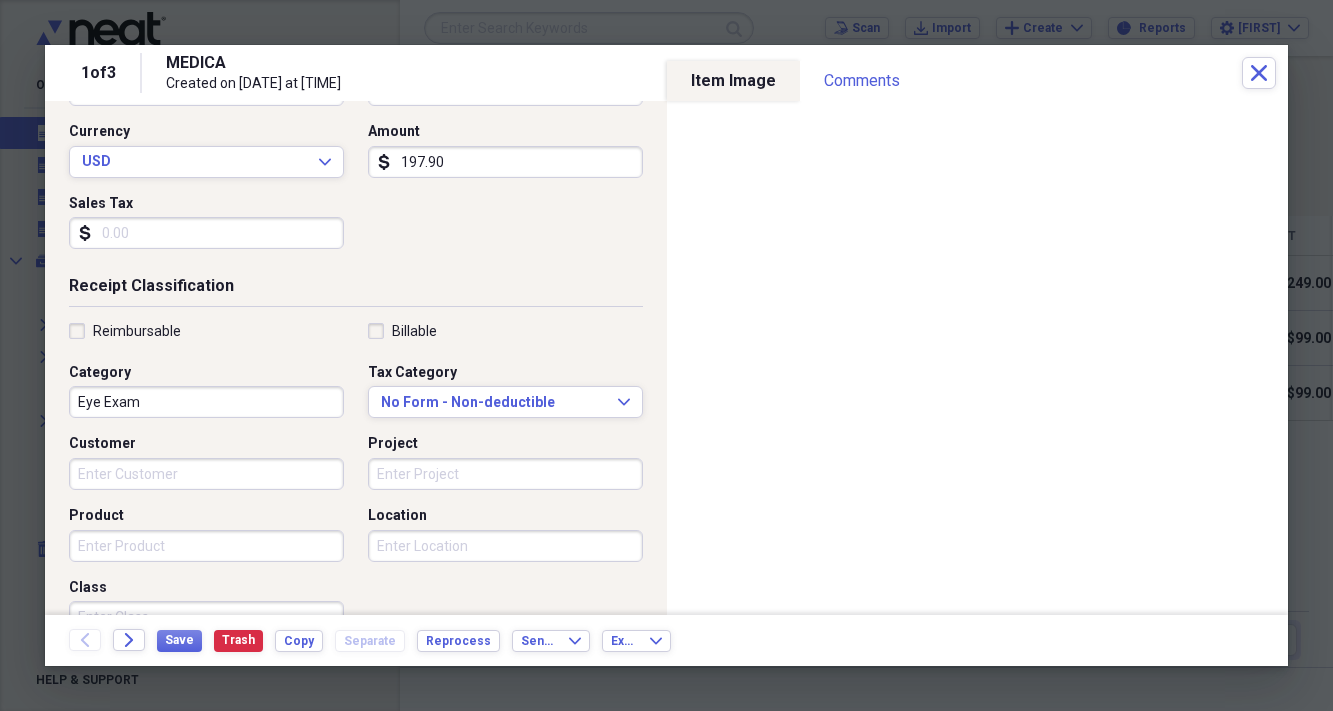 type on "197.90" 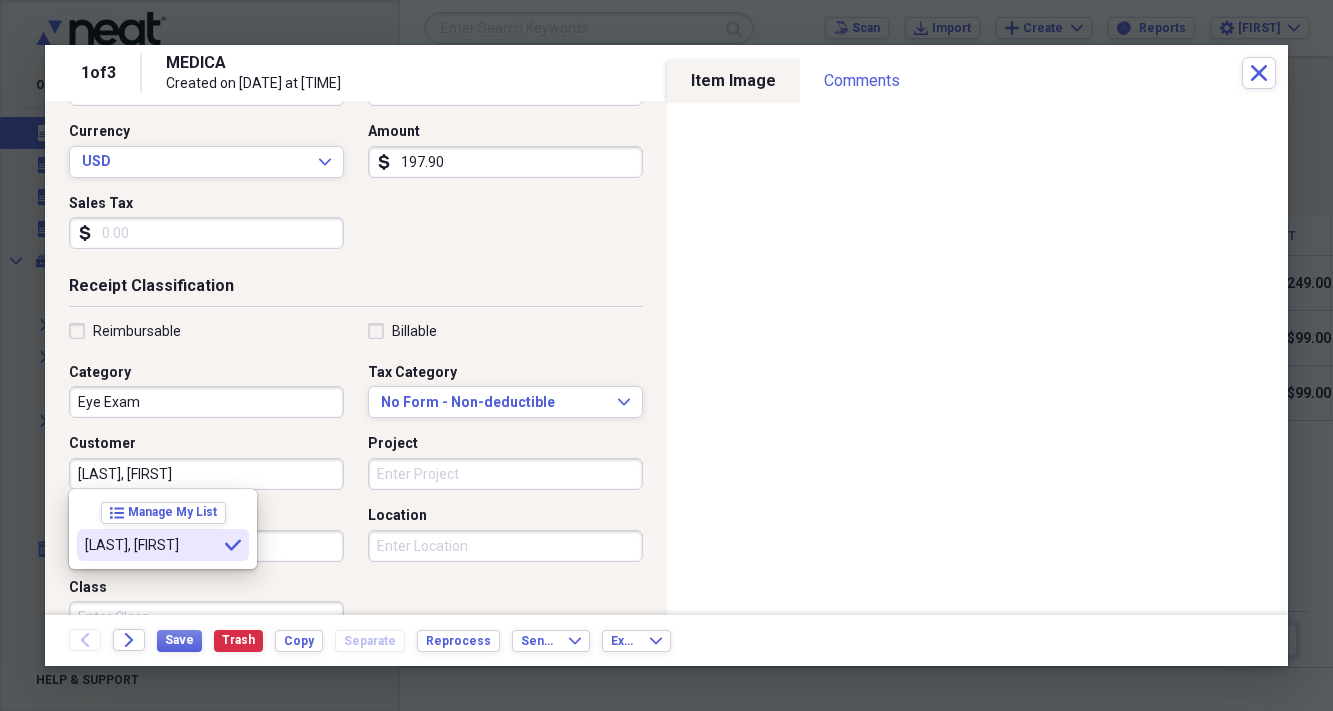 type on "[LAST], [FIRST]" 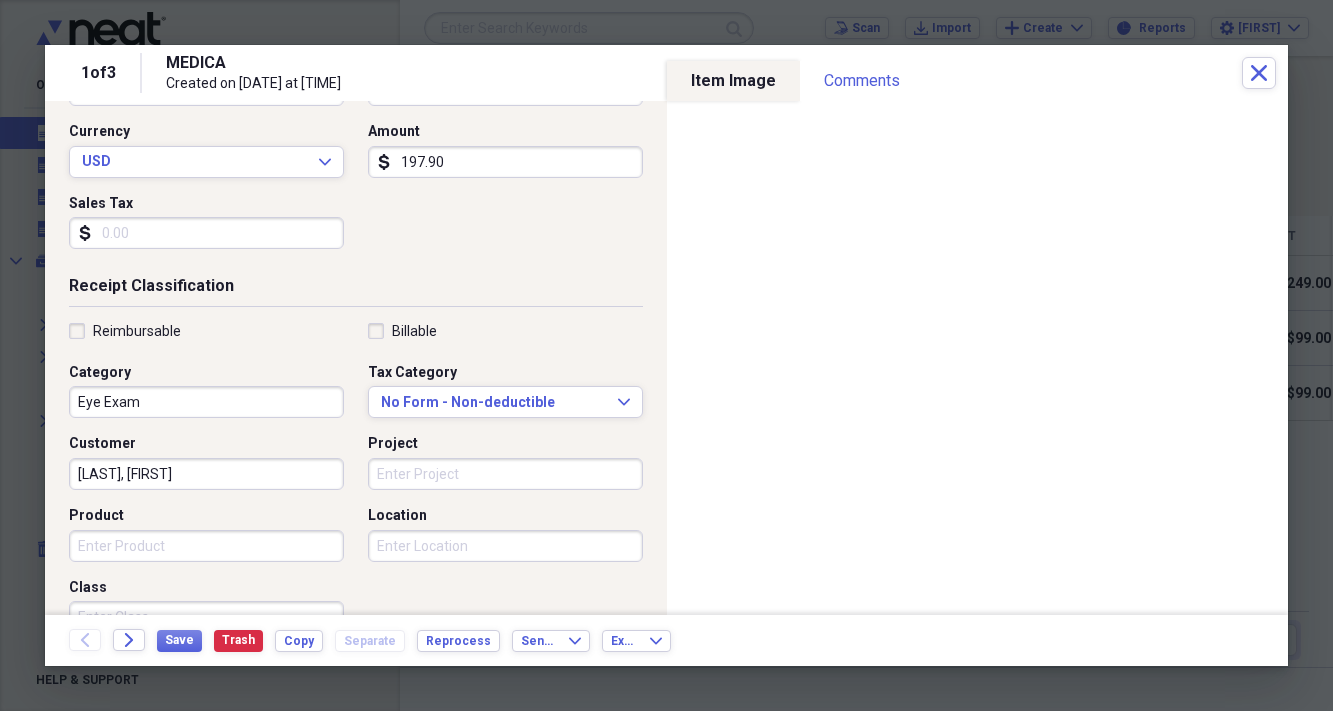 scroll, scrollTop: 504, scrollLeft: 0, axis: vertical 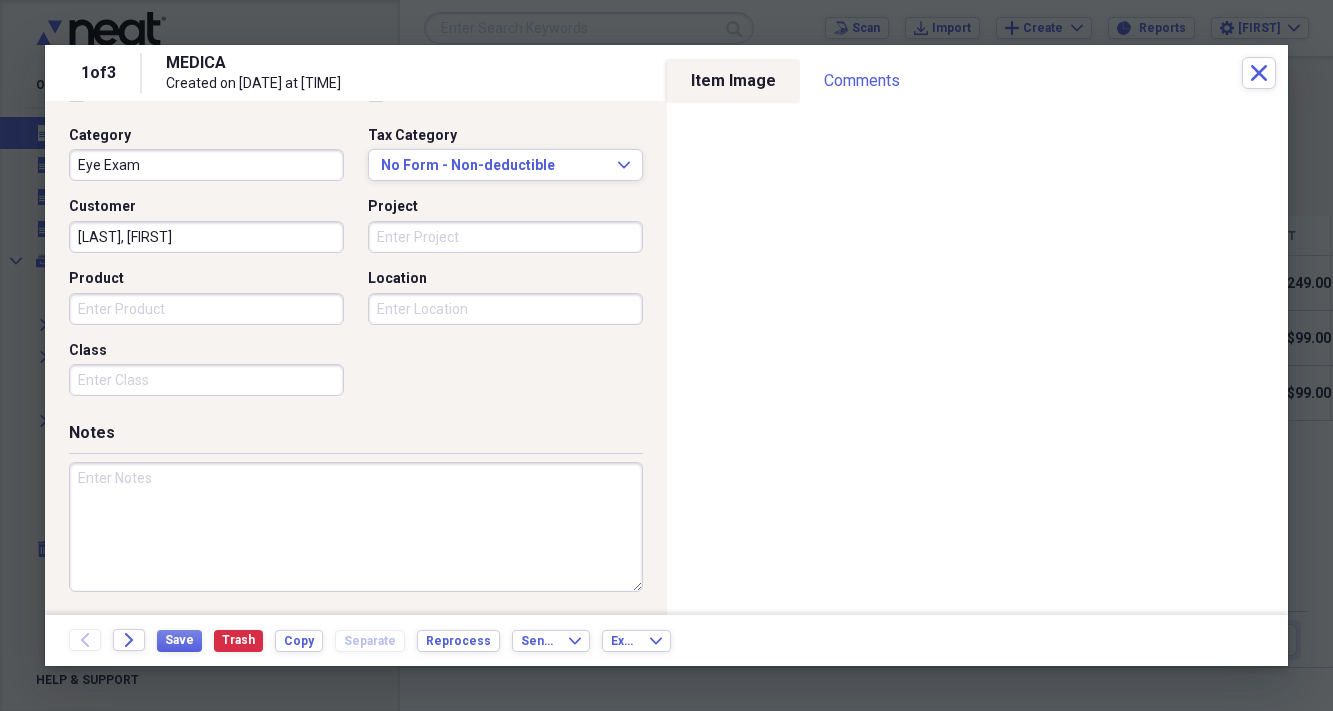 click at bounding box center [356, 527] 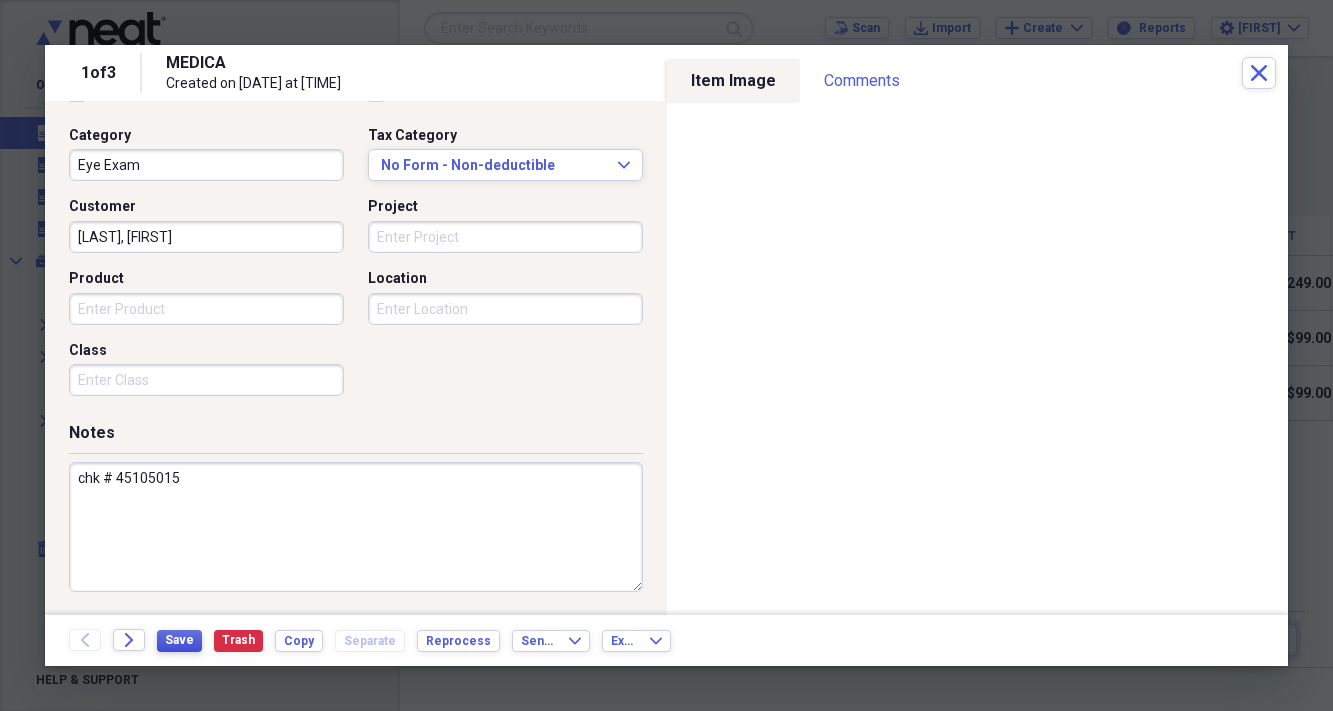 type on "chk # 45105015" 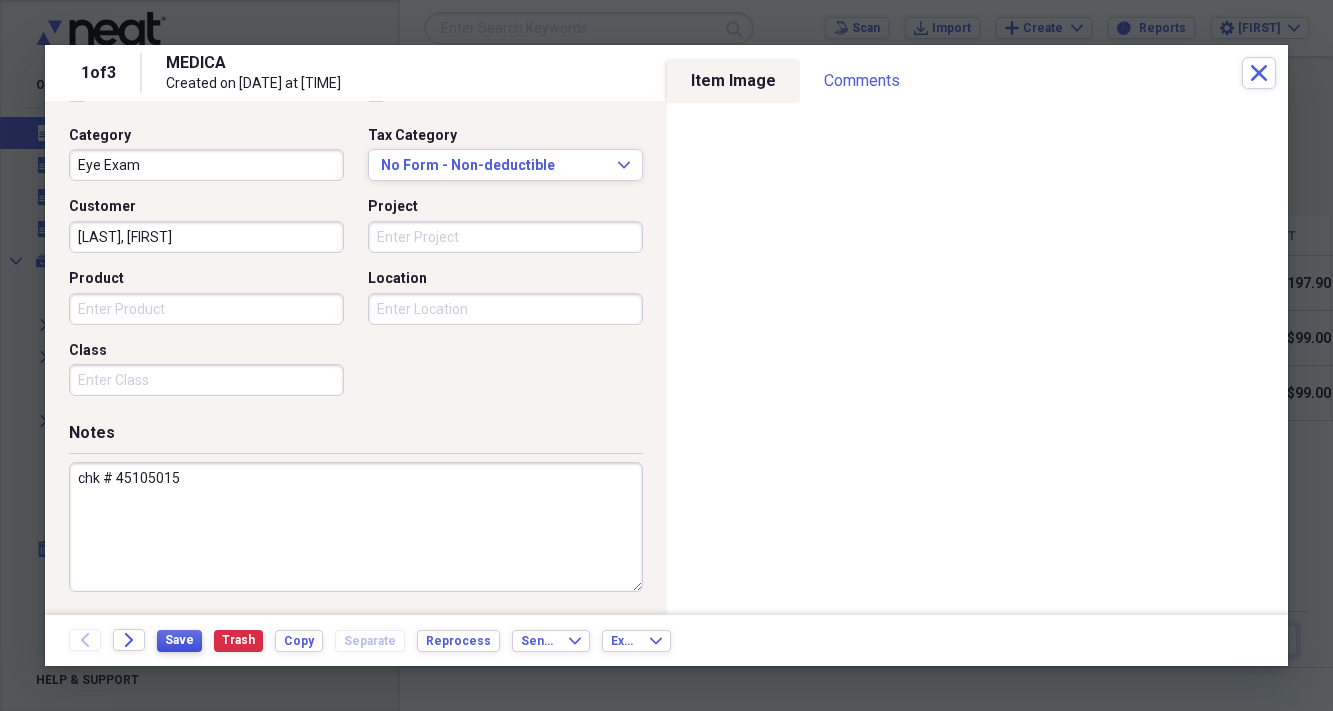click on "Save" at bounding box center [179, 640] 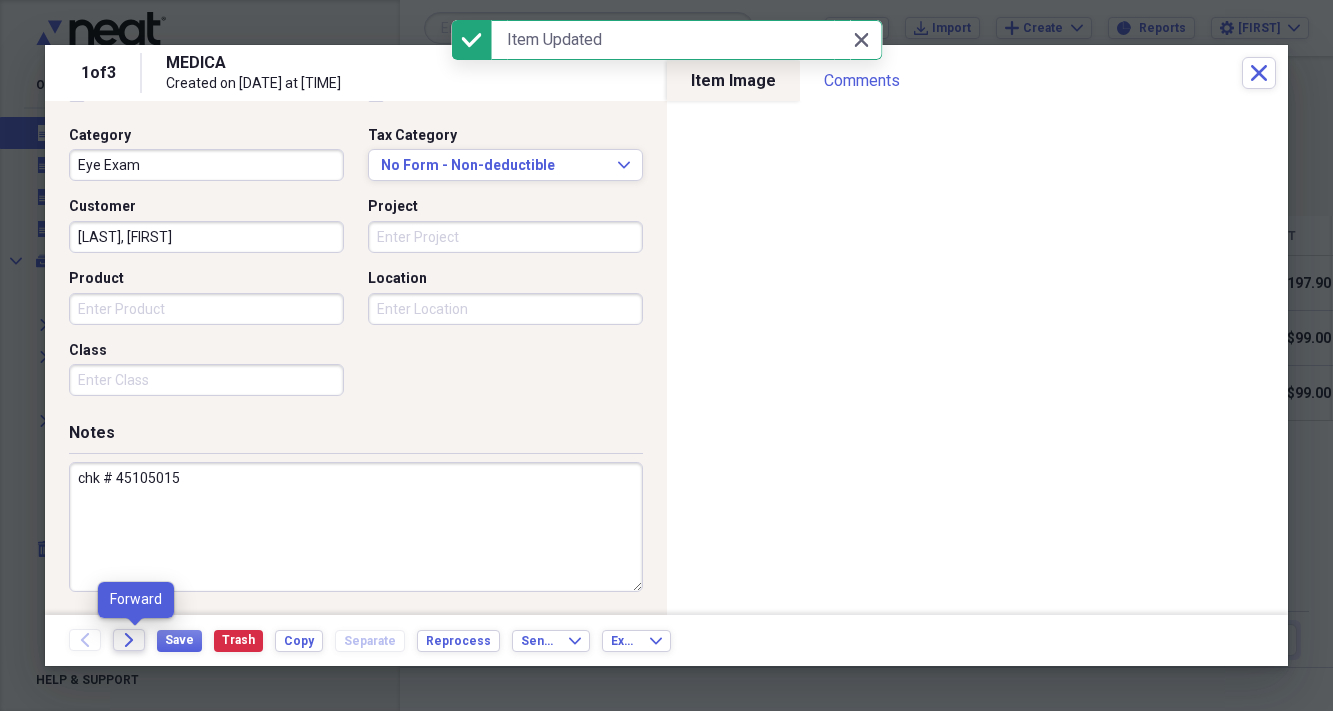 click on "Forward" 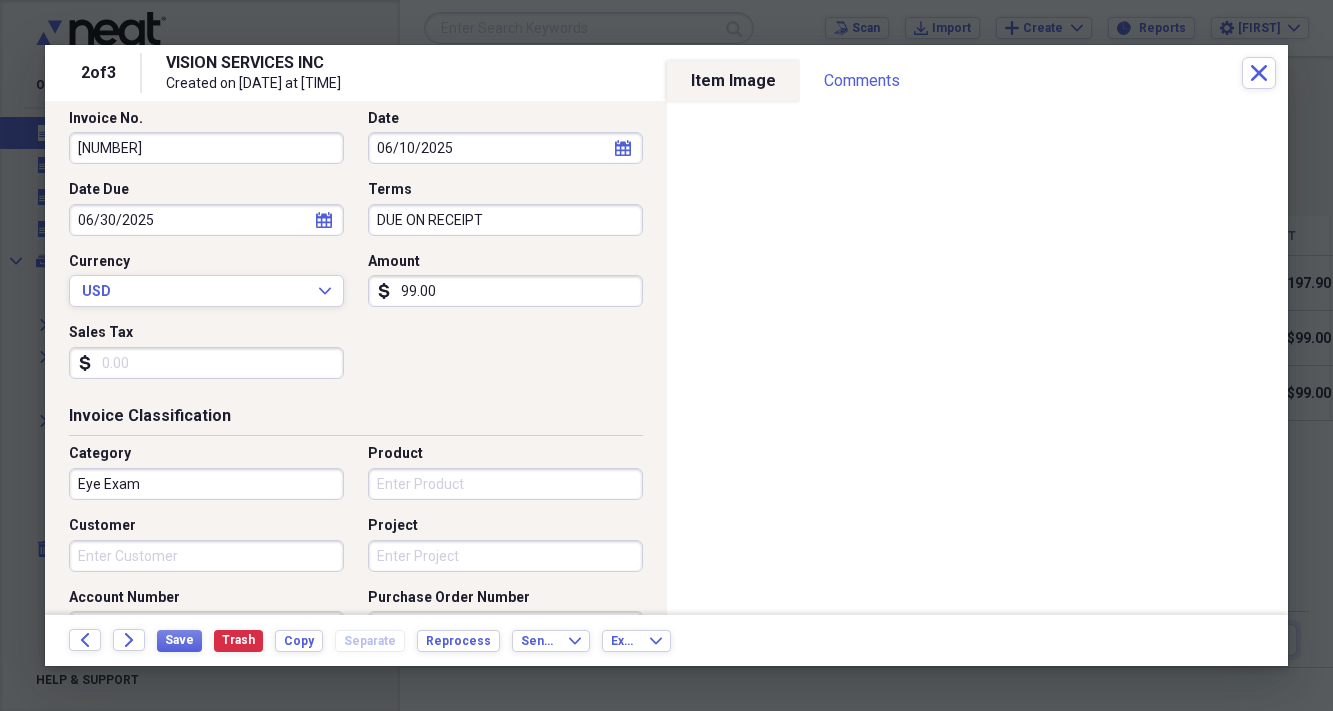scroll, scrollTop: 210, scrollLeft: 0, axis: vertical 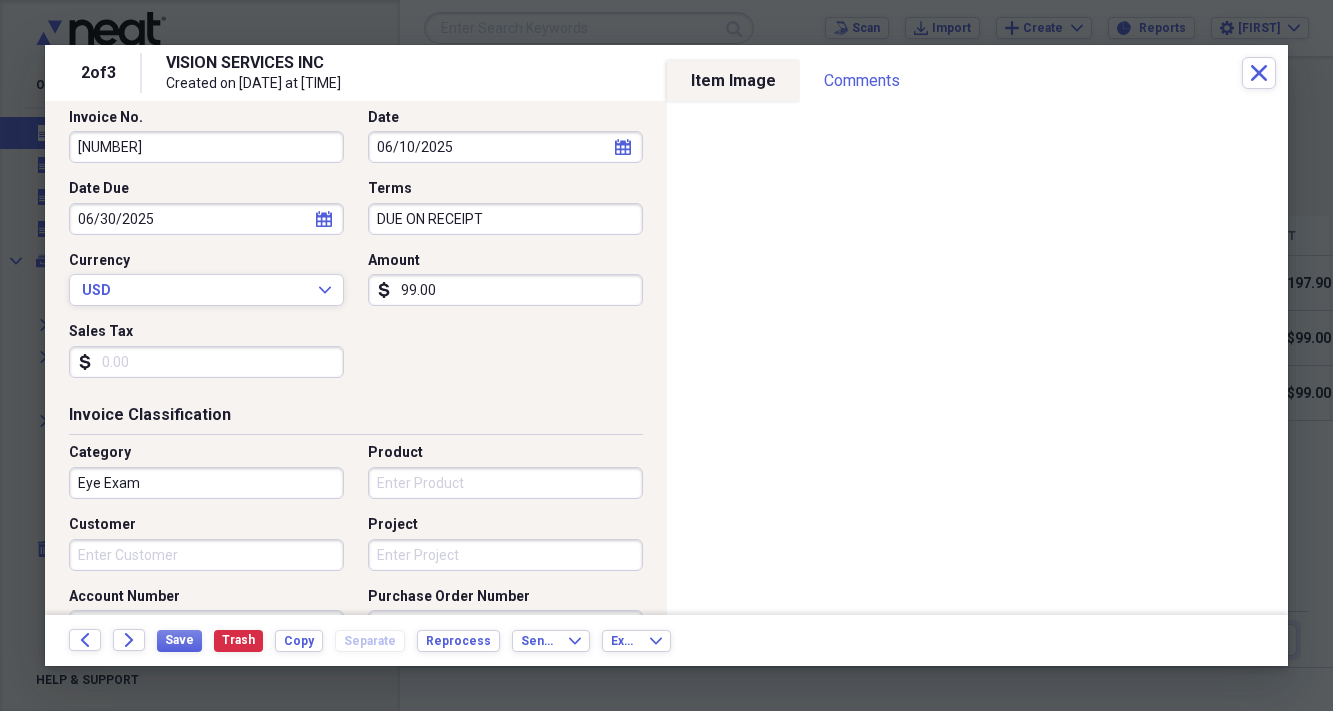 click on "99.00" at bounding box center (505, 290) 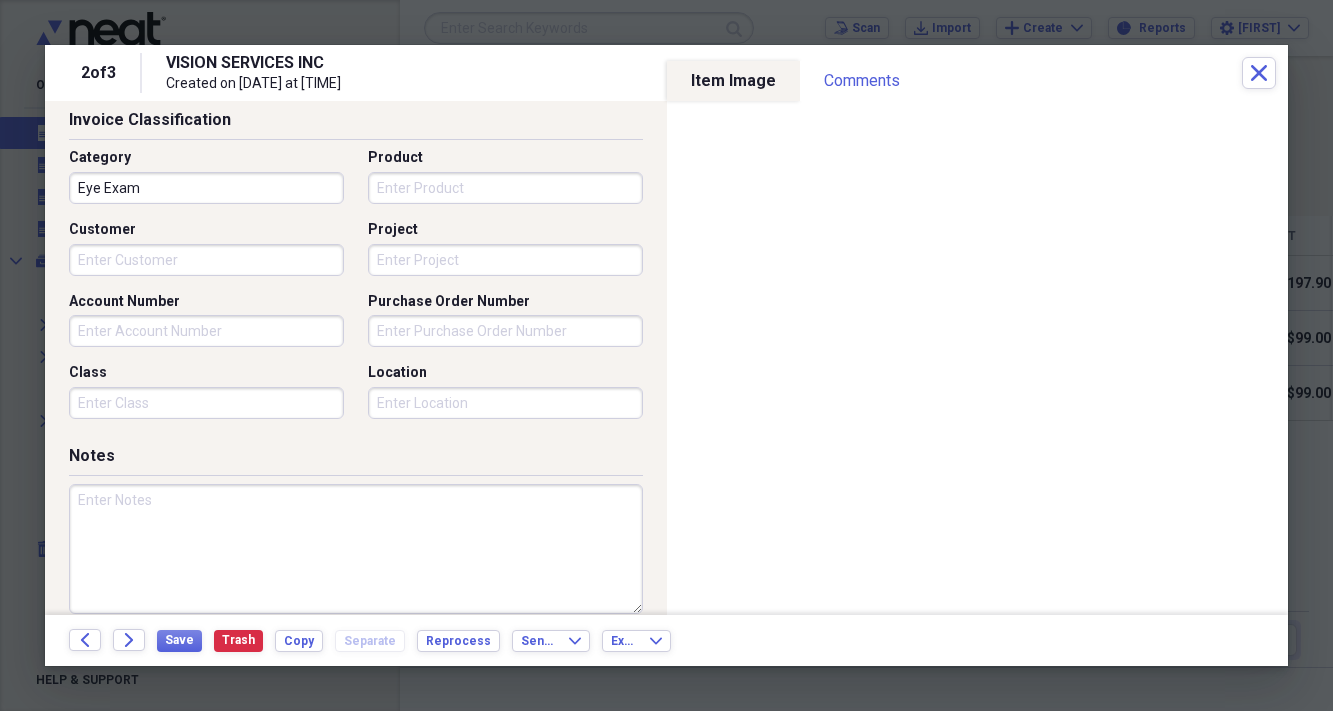 scroll, scrollTop: 506, scrollLeft: 0, axis: vertical 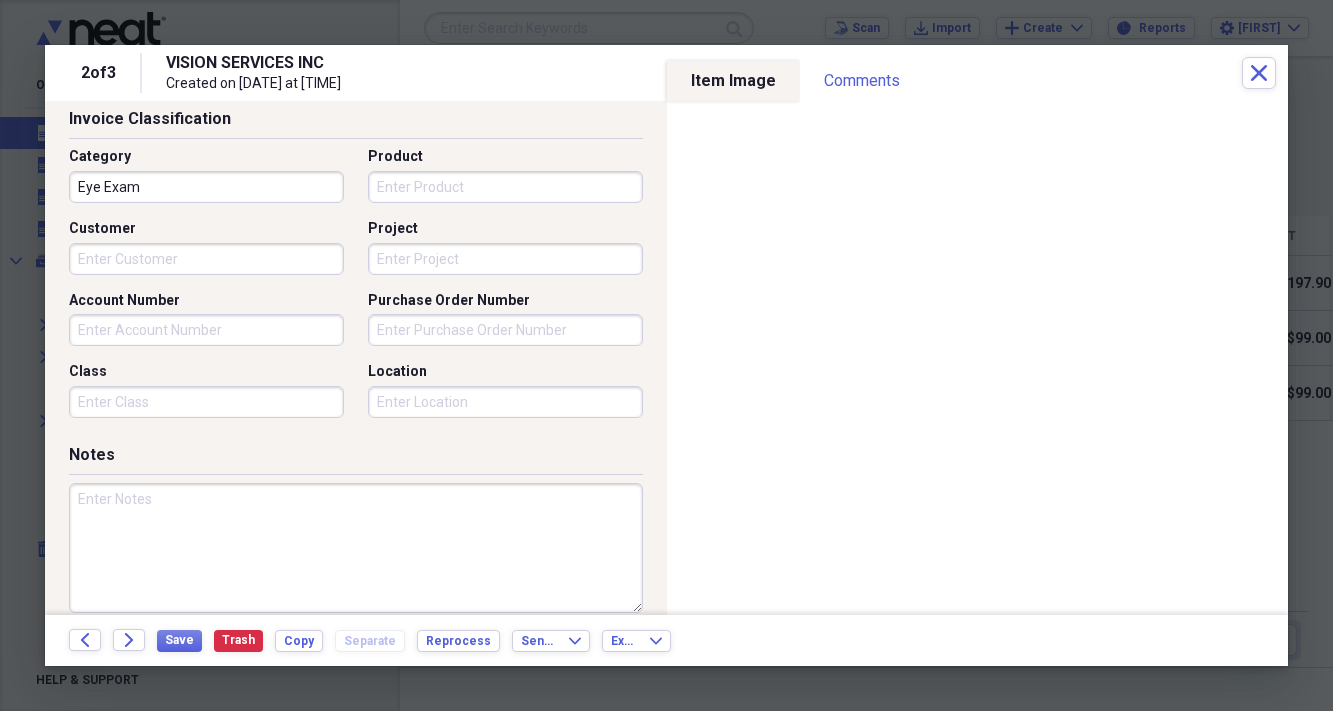 type on "75.80" 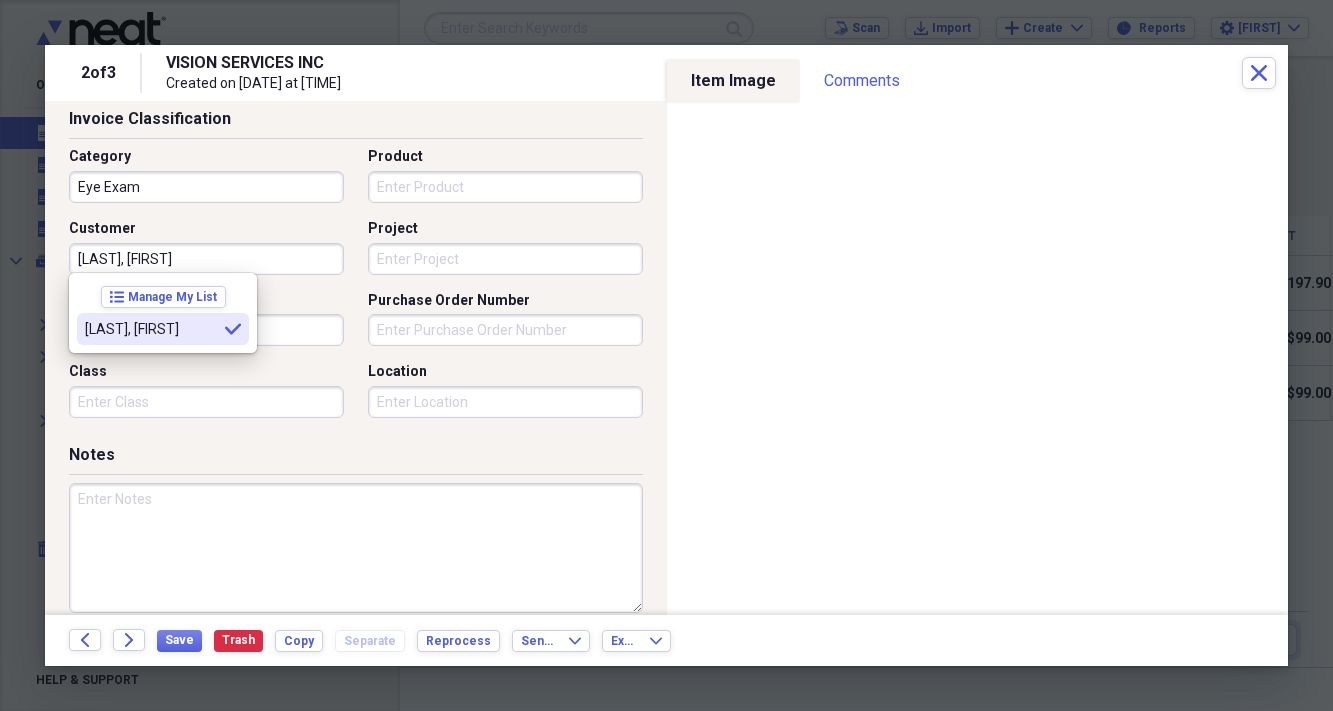 type on "[LAST], [FIRST]" 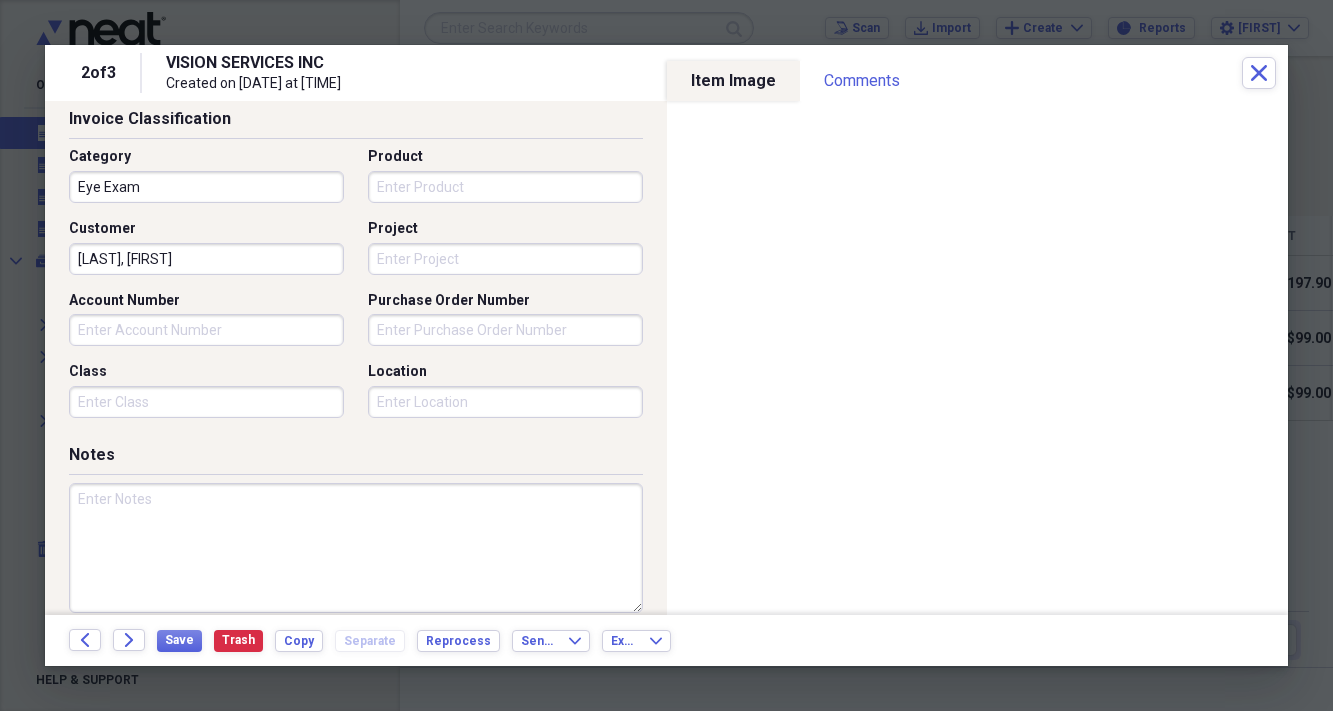 click at bounding box center [356, 548] 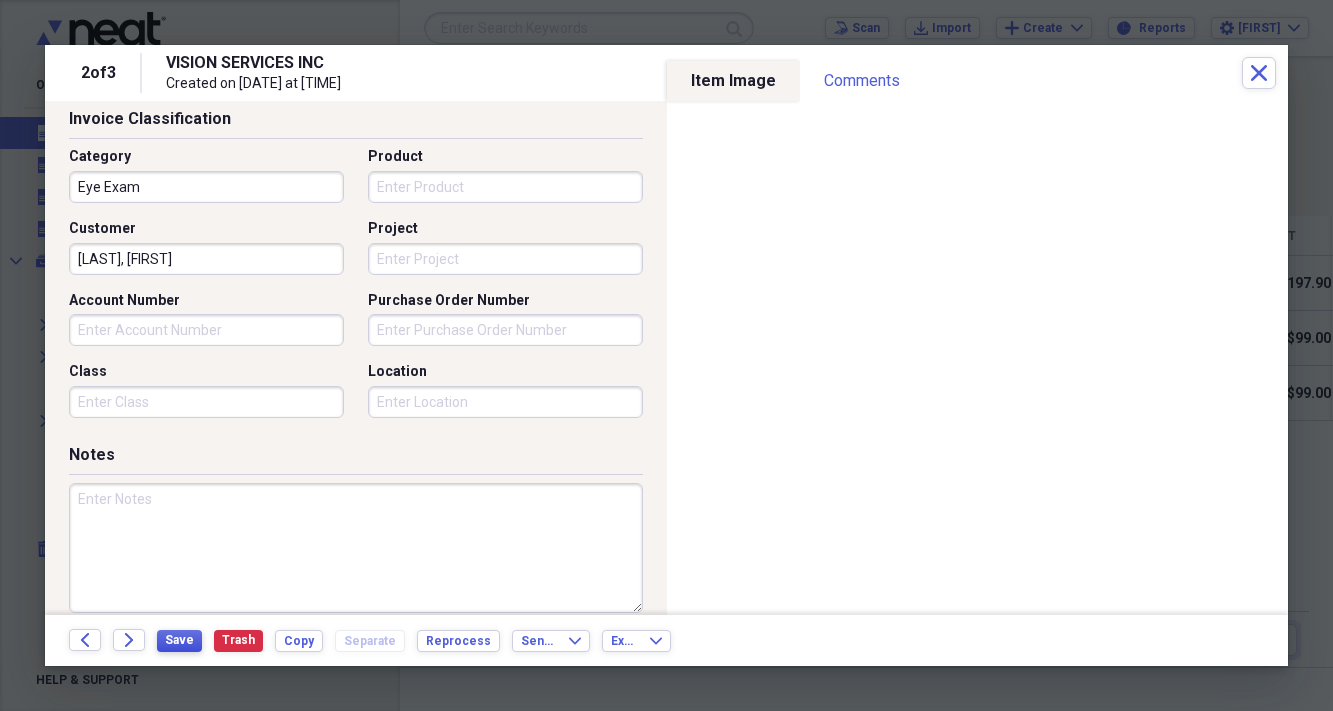 click on "Save" at bounding box center [179, 640] 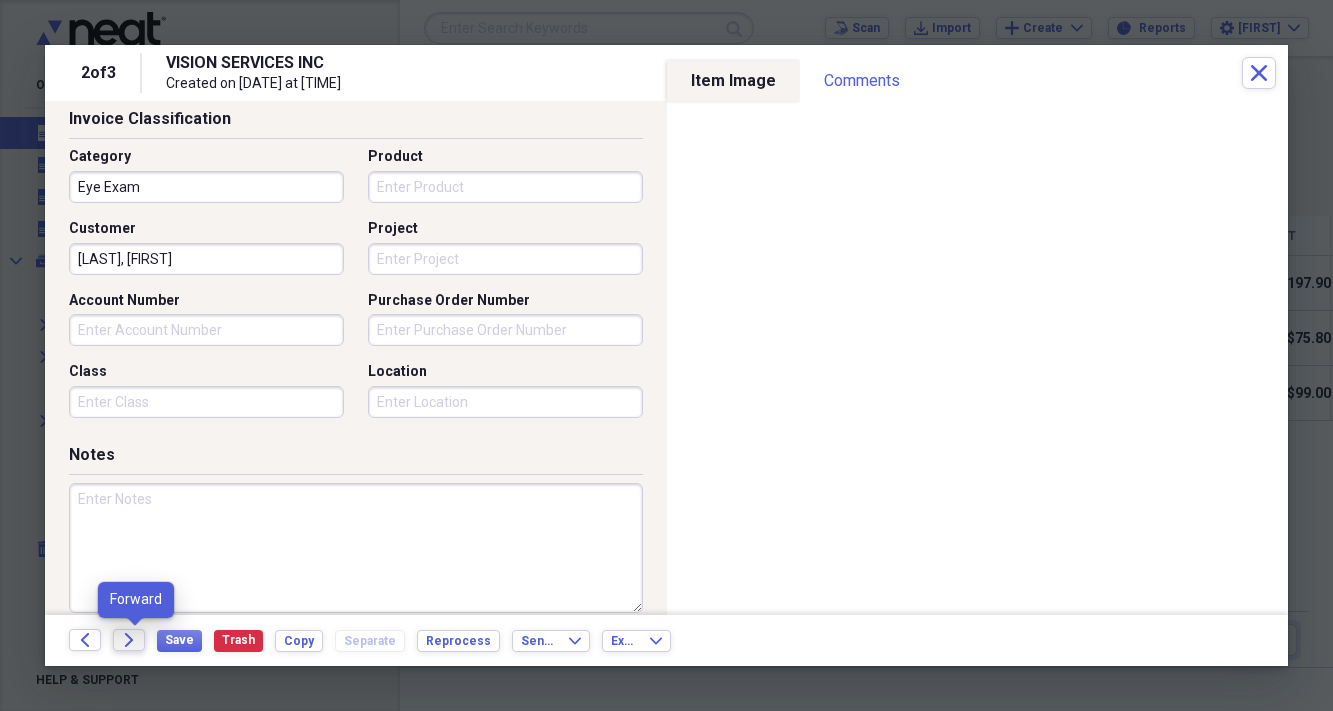 click on "Forward" 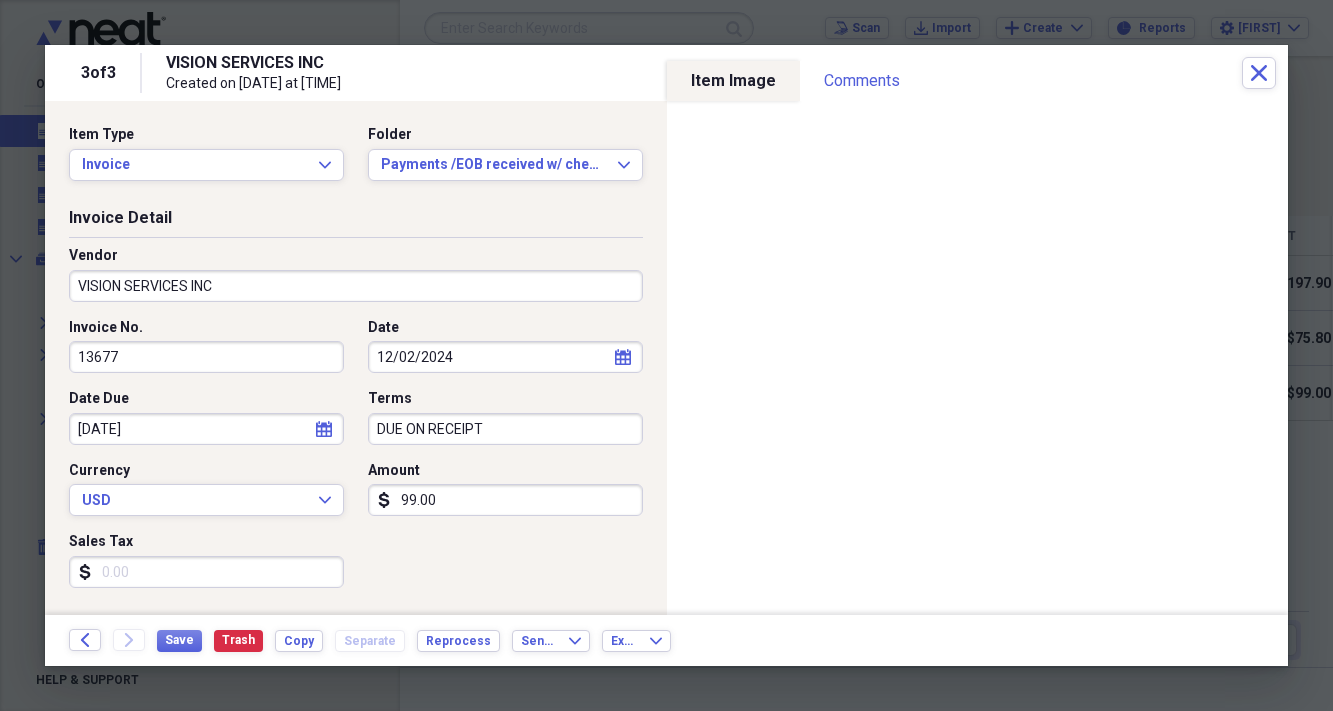 click on "99.00" at bounding box center [505, 500] 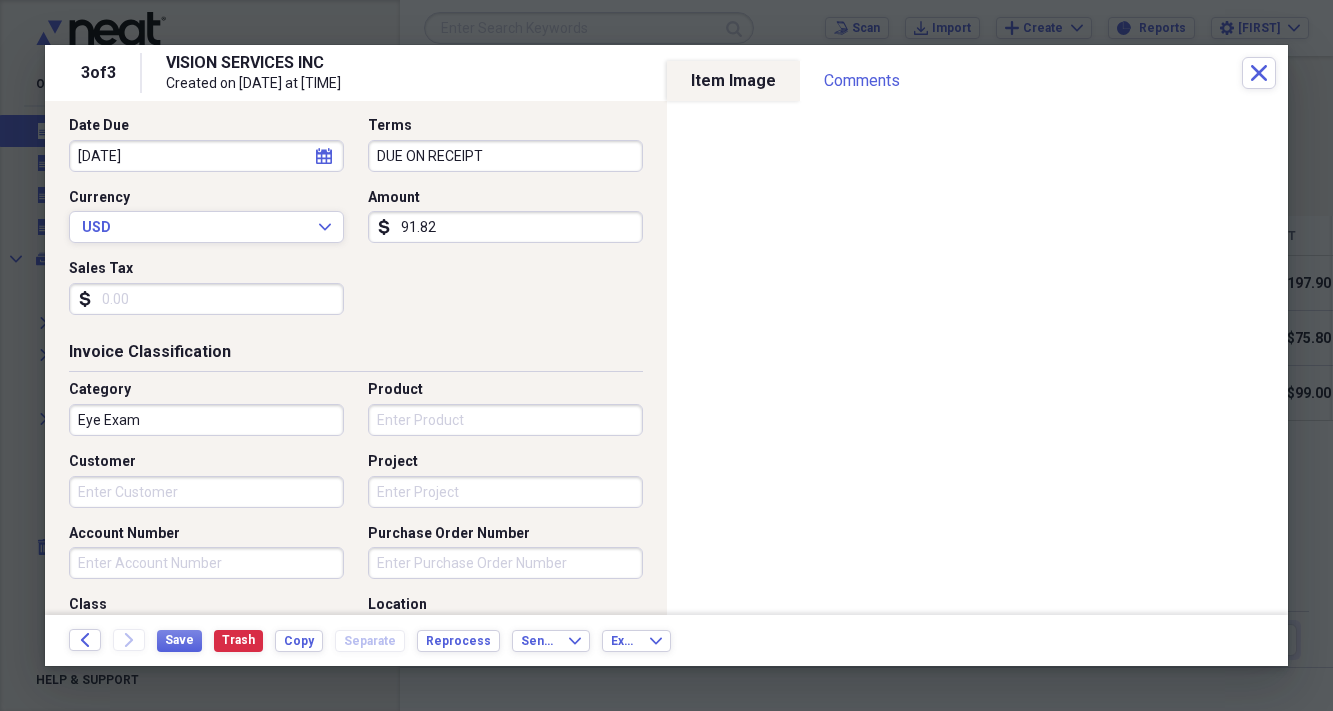 scroll, scrollTop: 310, scrollLeft: 0, axis: vertical 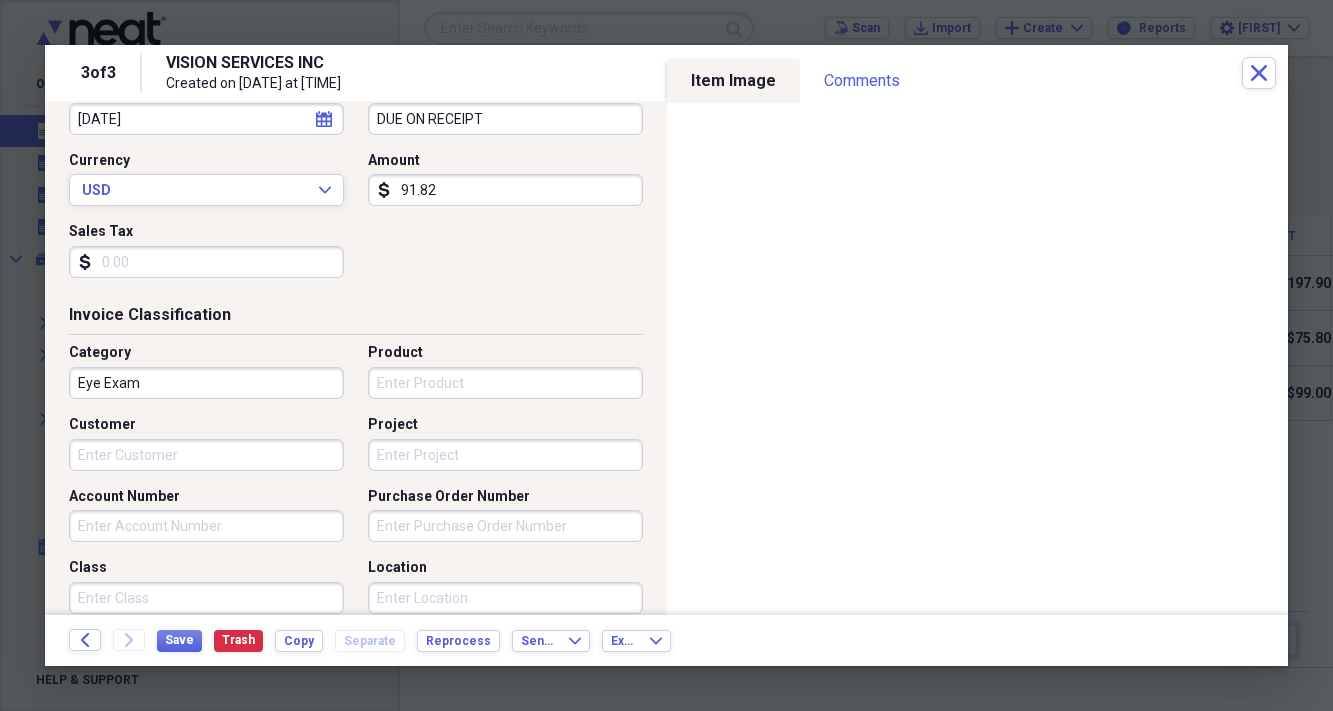 type on "91.82" 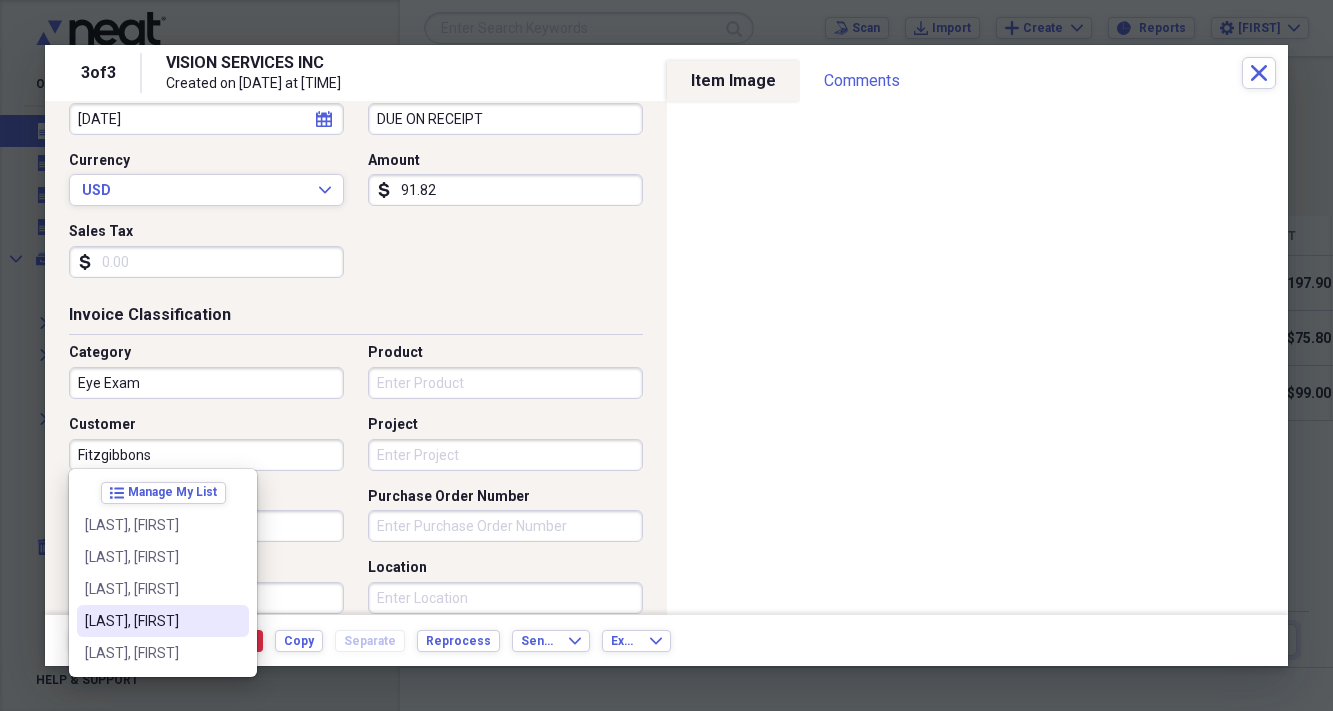 click on "[LAST], [FIRST]" at bounding box center (151, 621) 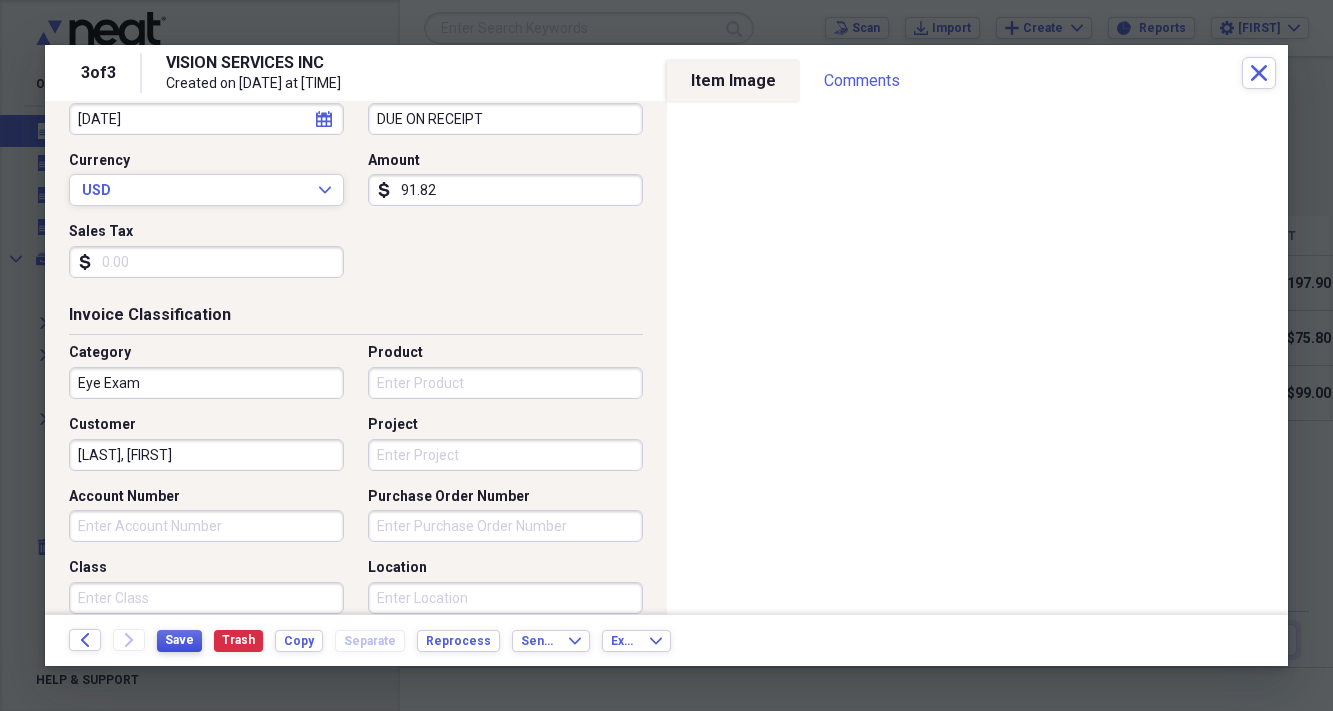 click on "Save" at bounding box center [179, 640] 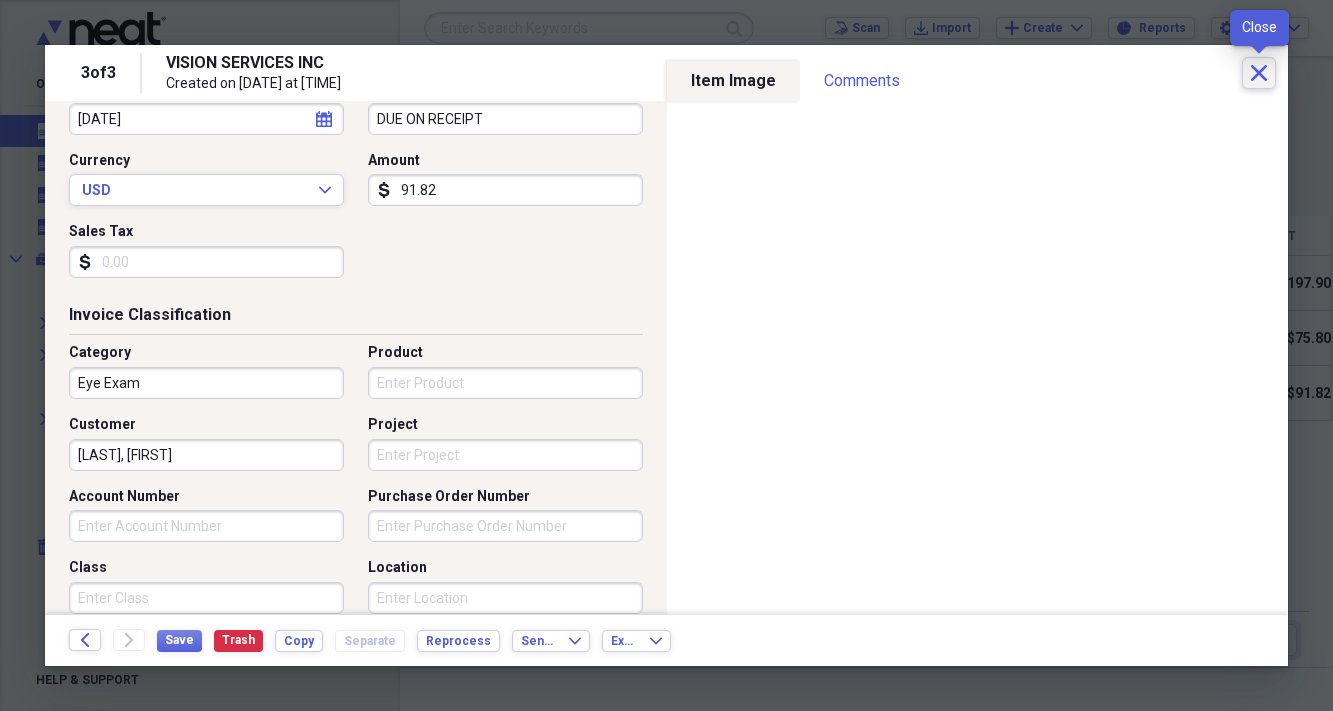 click 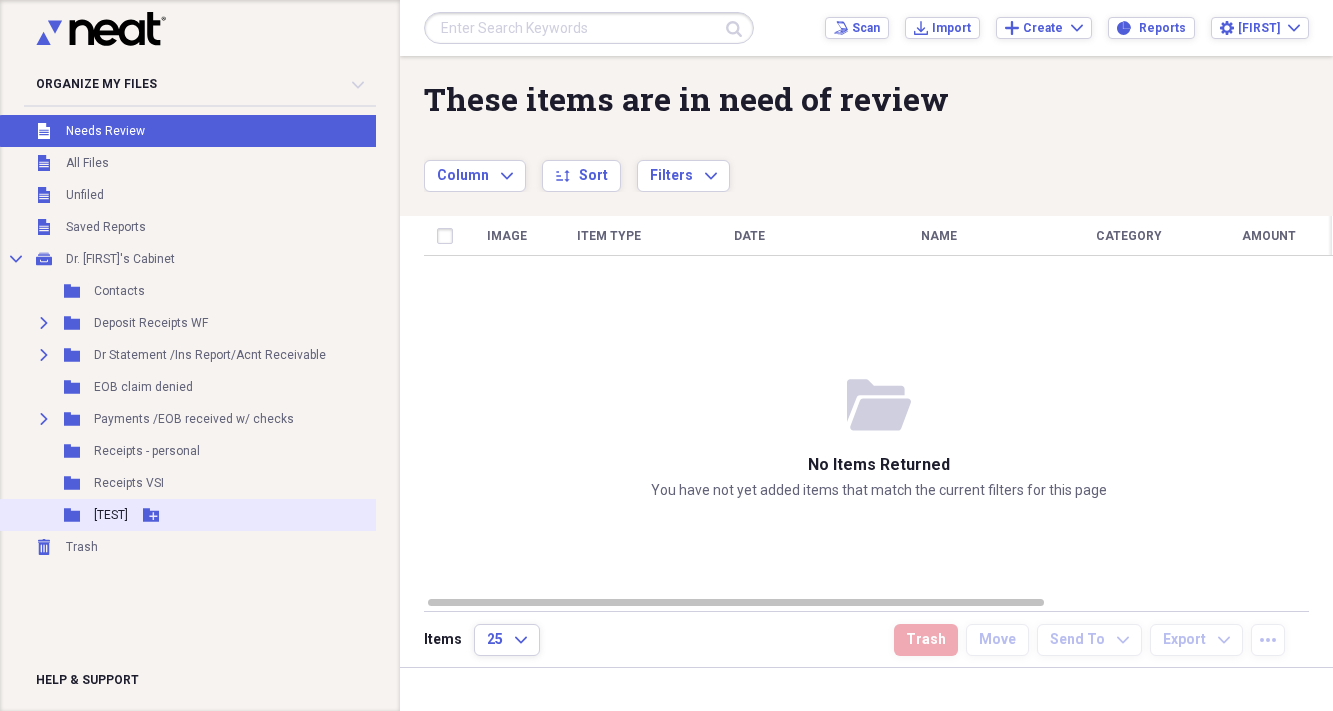 click on "Folder TEST Add Folder" at bounding box center (193, 515) 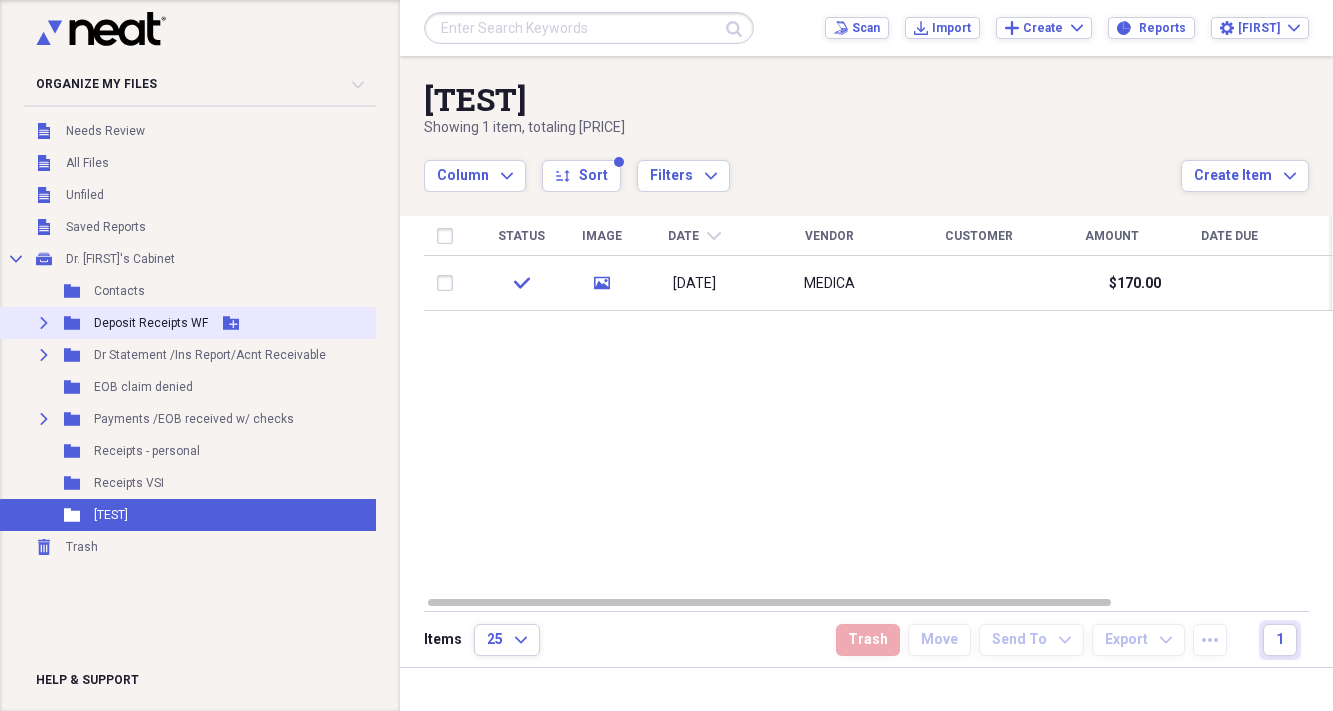 click on "Deposit Receipts WF" at bounding box center [151, 323] 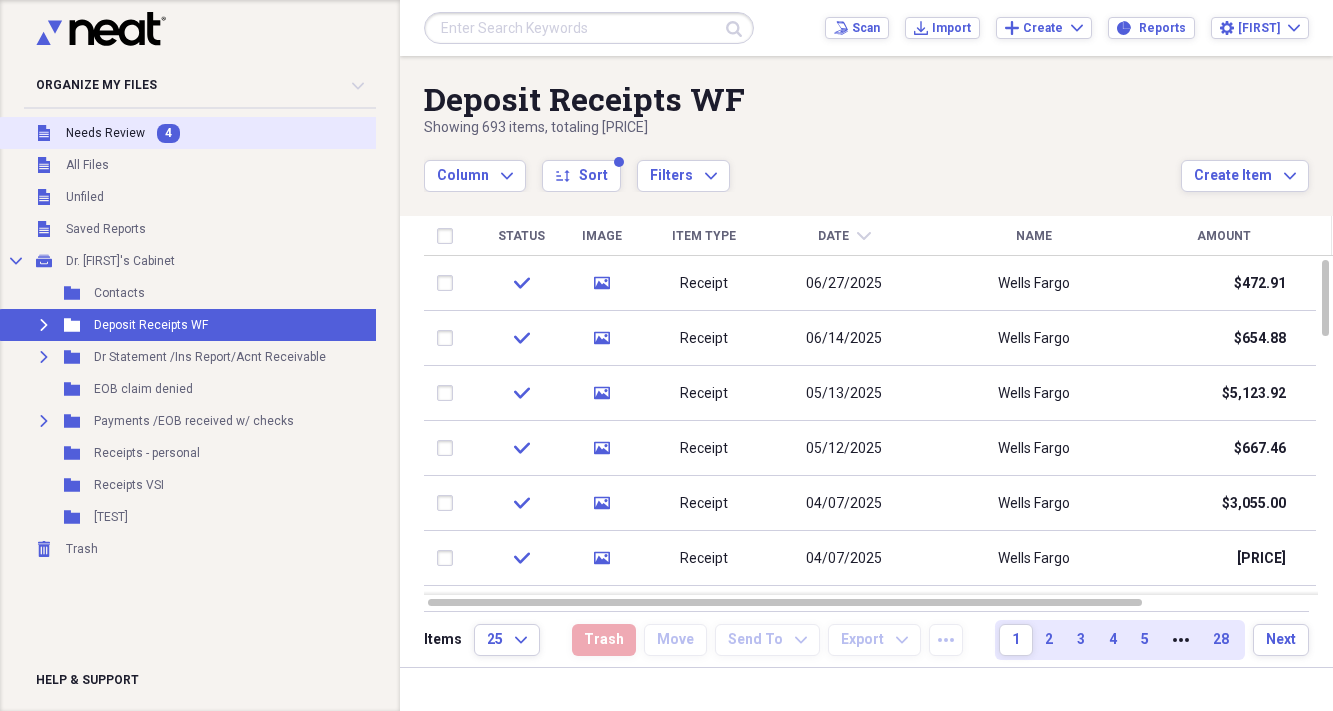 click on "Unfiled Needs Review 4" at bounding box center [193, 133] 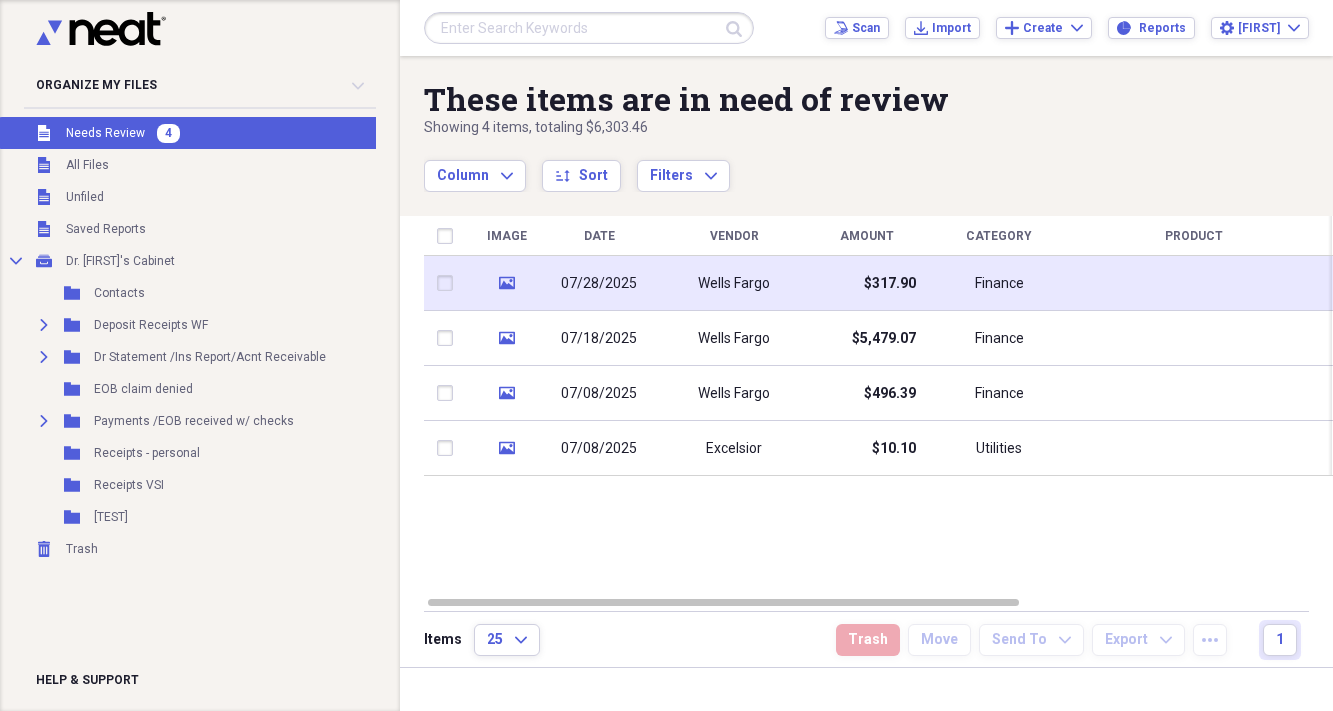 click on "Wells Fargo" at bounding box center [734, 284] 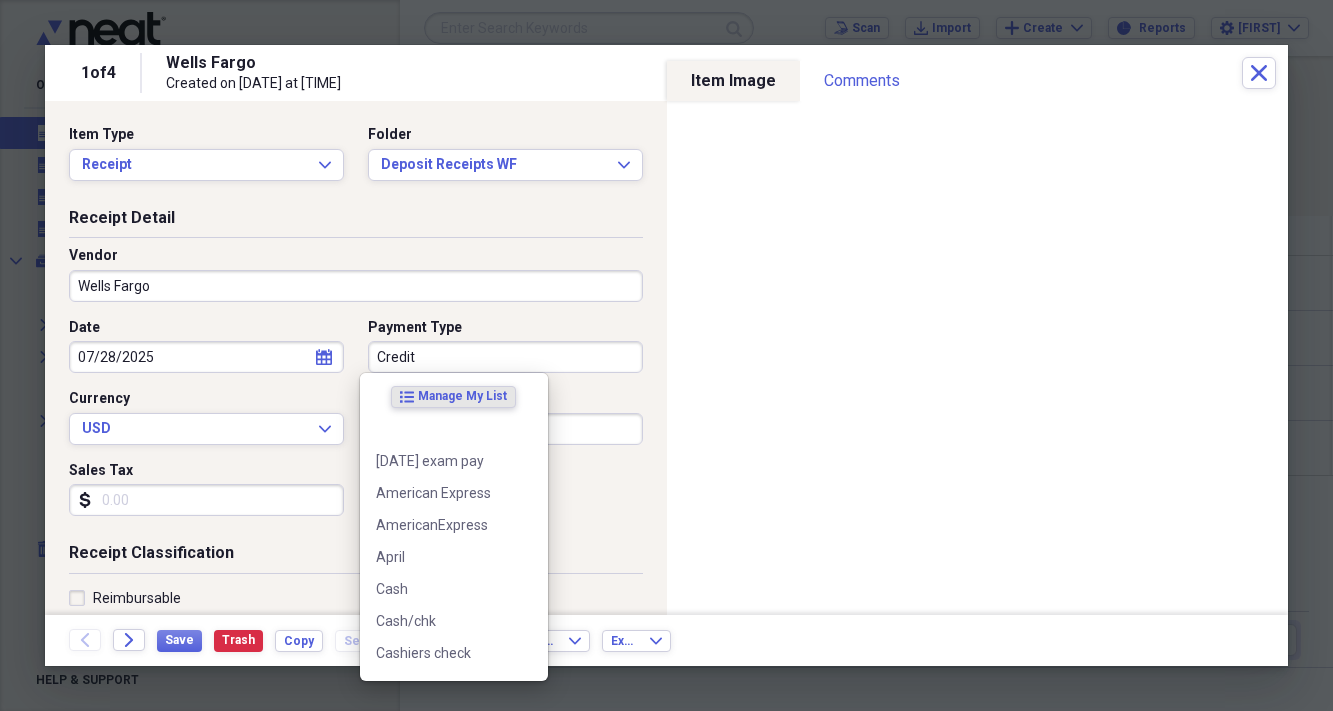 click on "Credit" at bounding box center (505, 357) 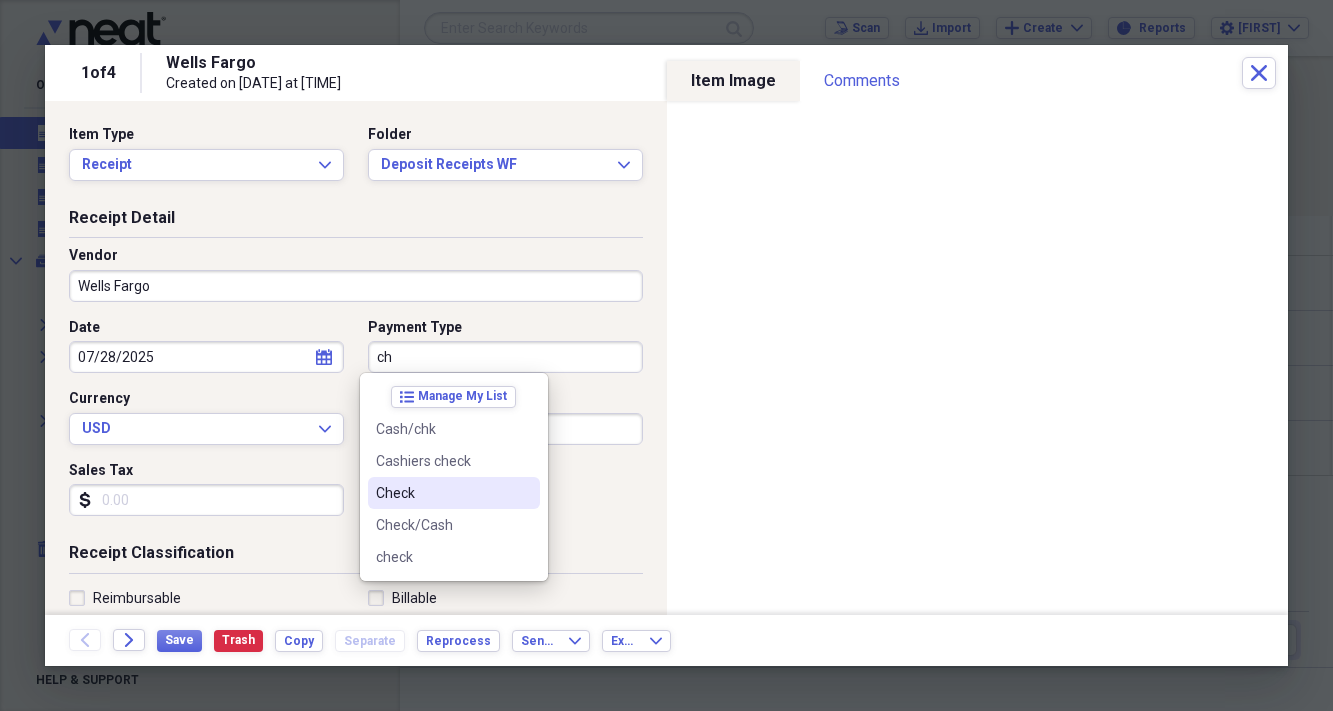 click on "Check" at bounding box center (442, 493) 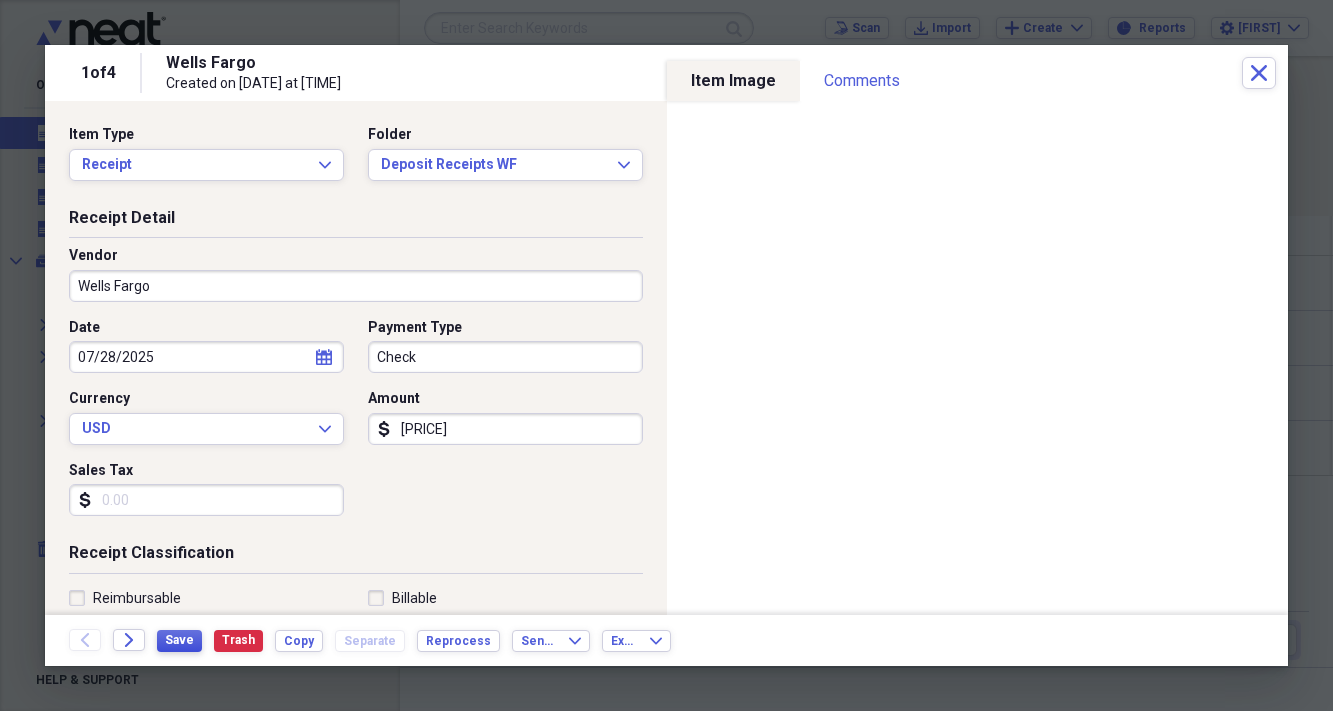 click on "Save" at bounding box center [179, 640] 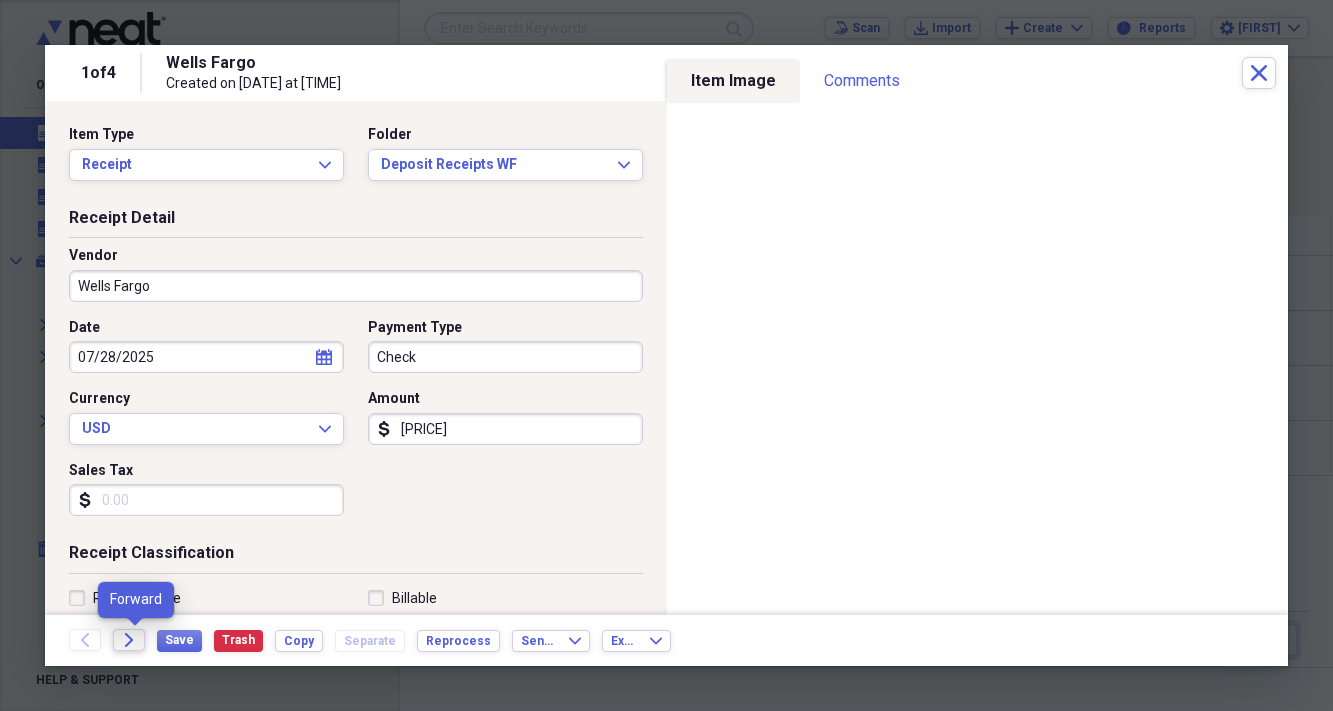 click on "Forward" 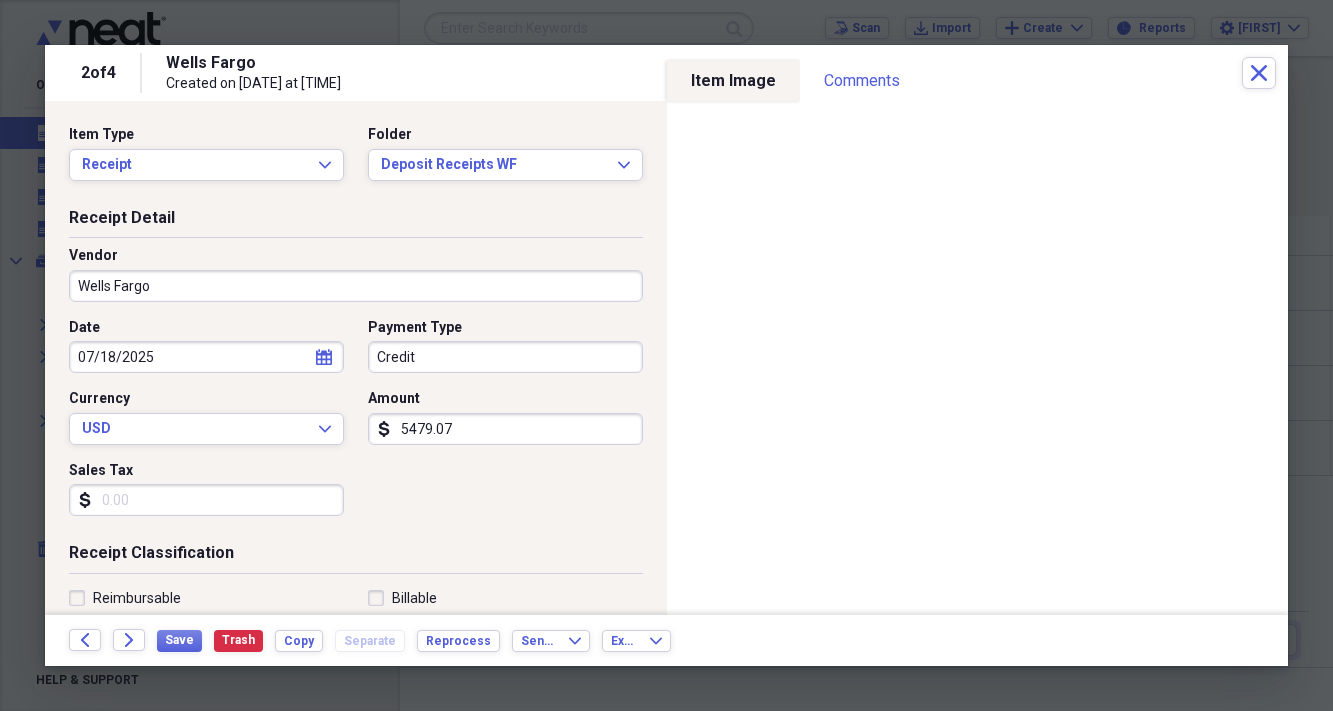 click on "5479.07" at bounding box center [505, 429] 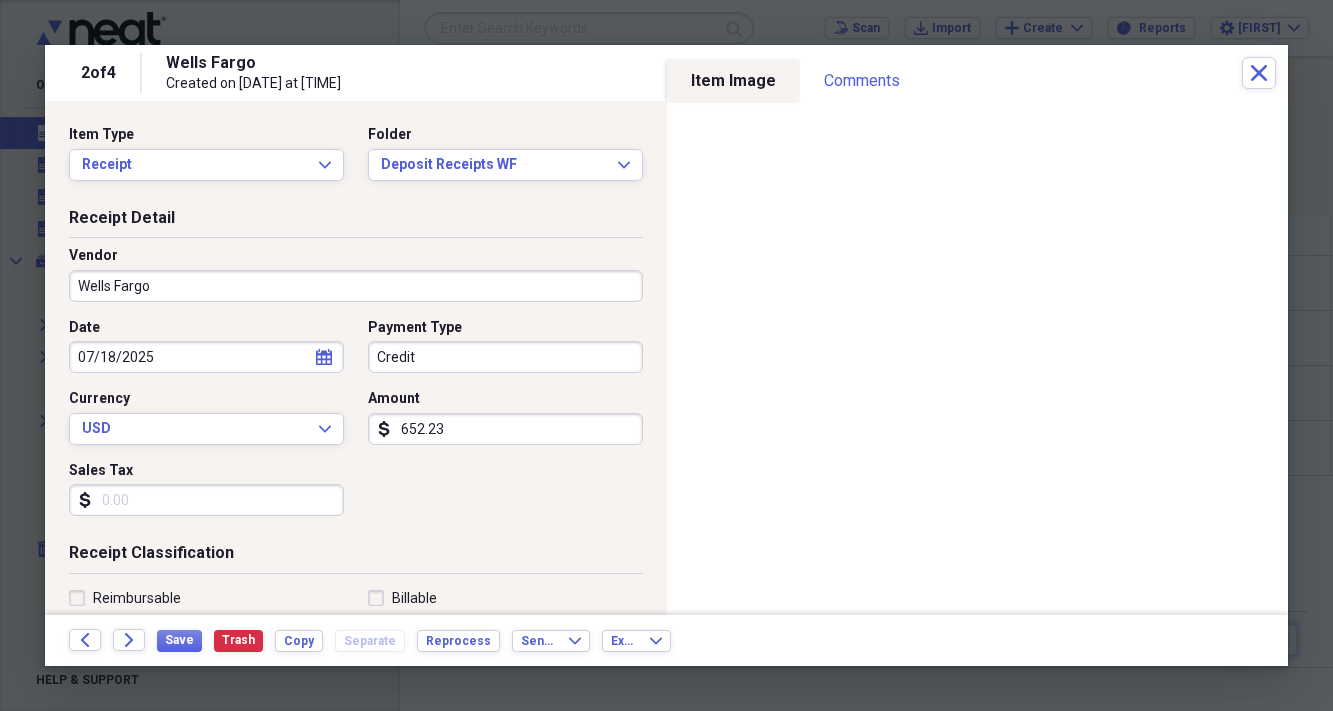 type on "652.23" 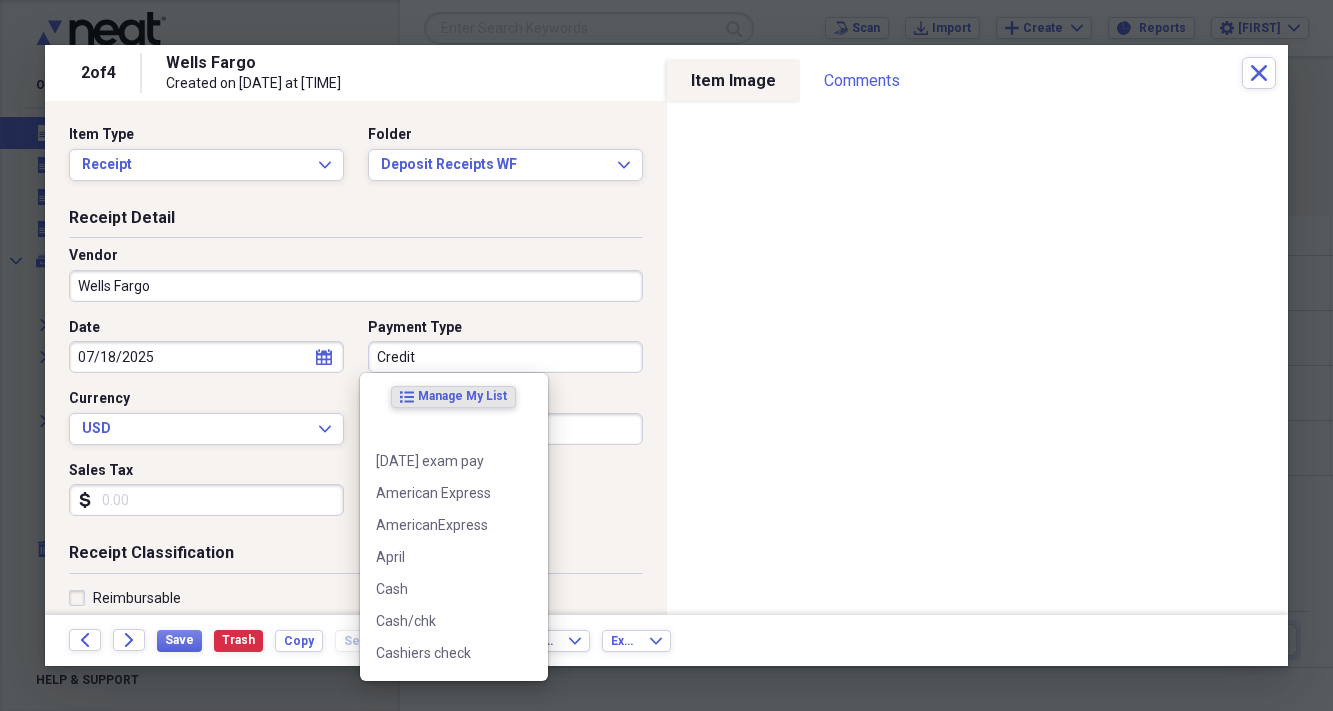 click on "Credit" at bounding box center (505, 357) 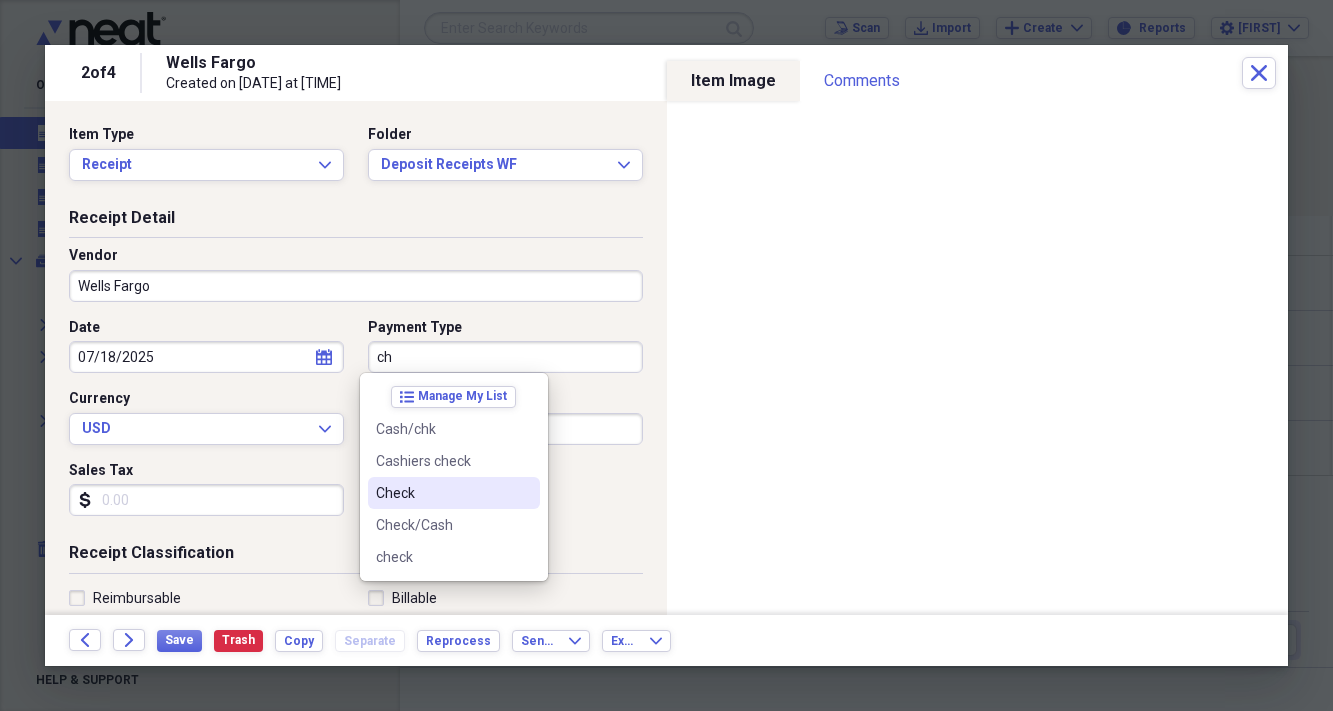 click on "Check" at bounding box center (442, 493) 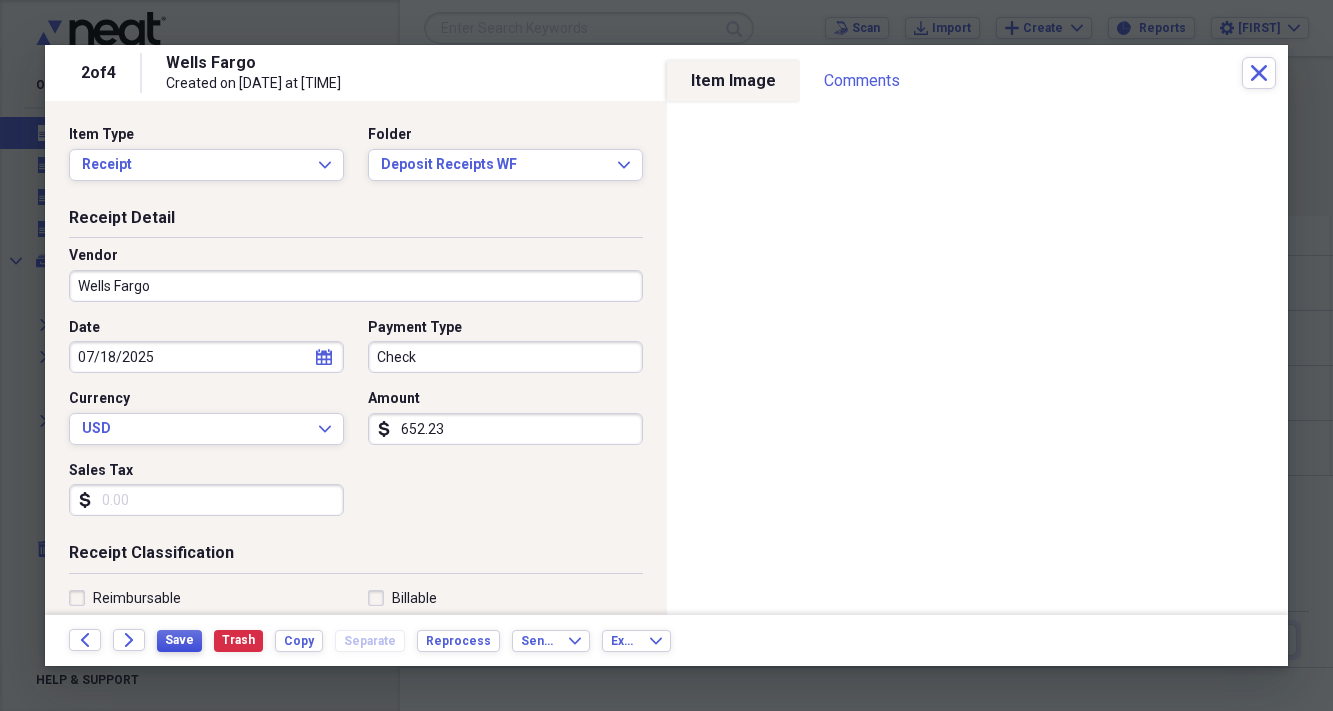 click on "Save" at bounding box center (179, 640) 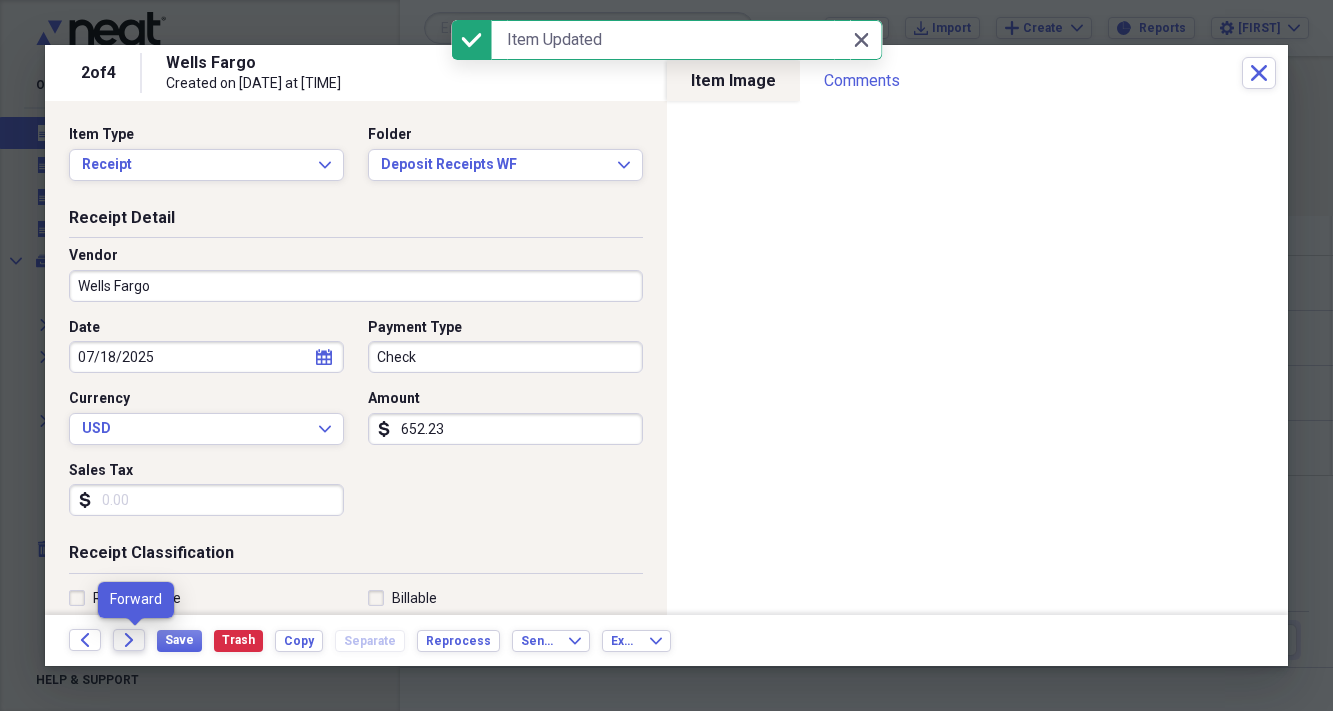 click on "Forward" at bounding box center [129, 640] 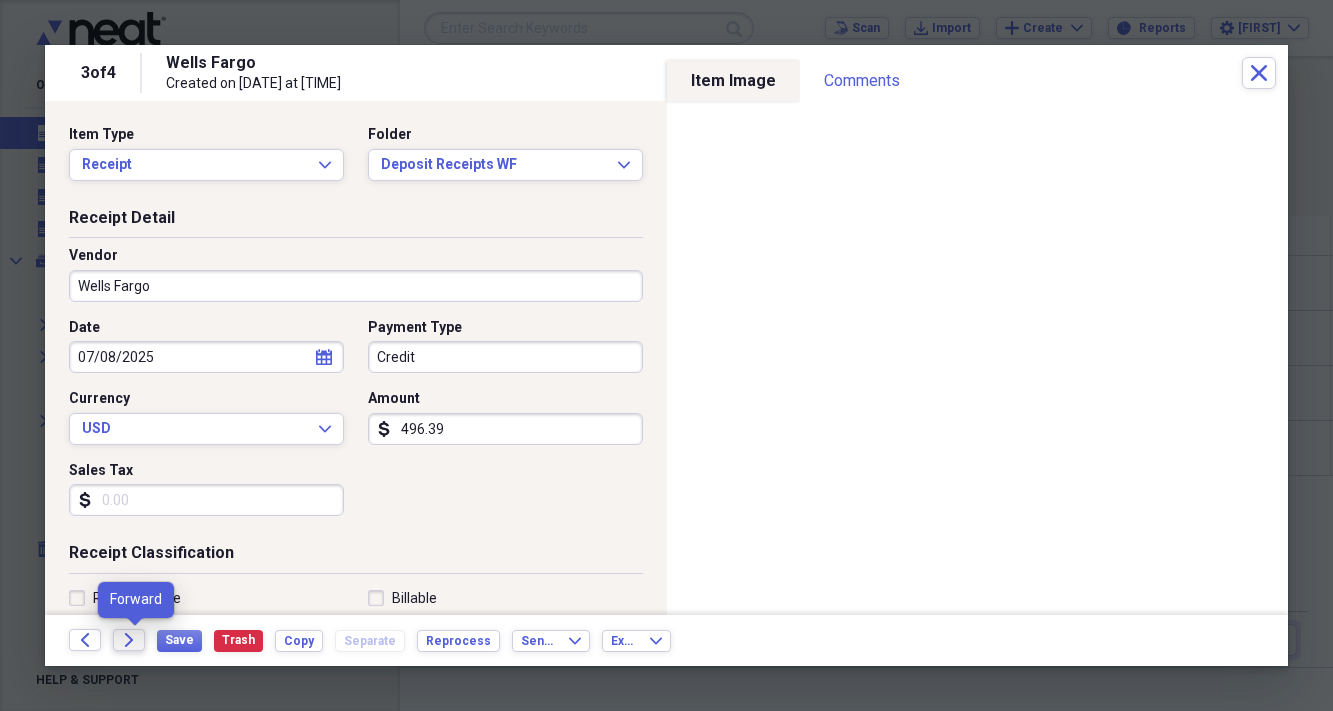 click on "Forward" at bounding box center (129, 640) 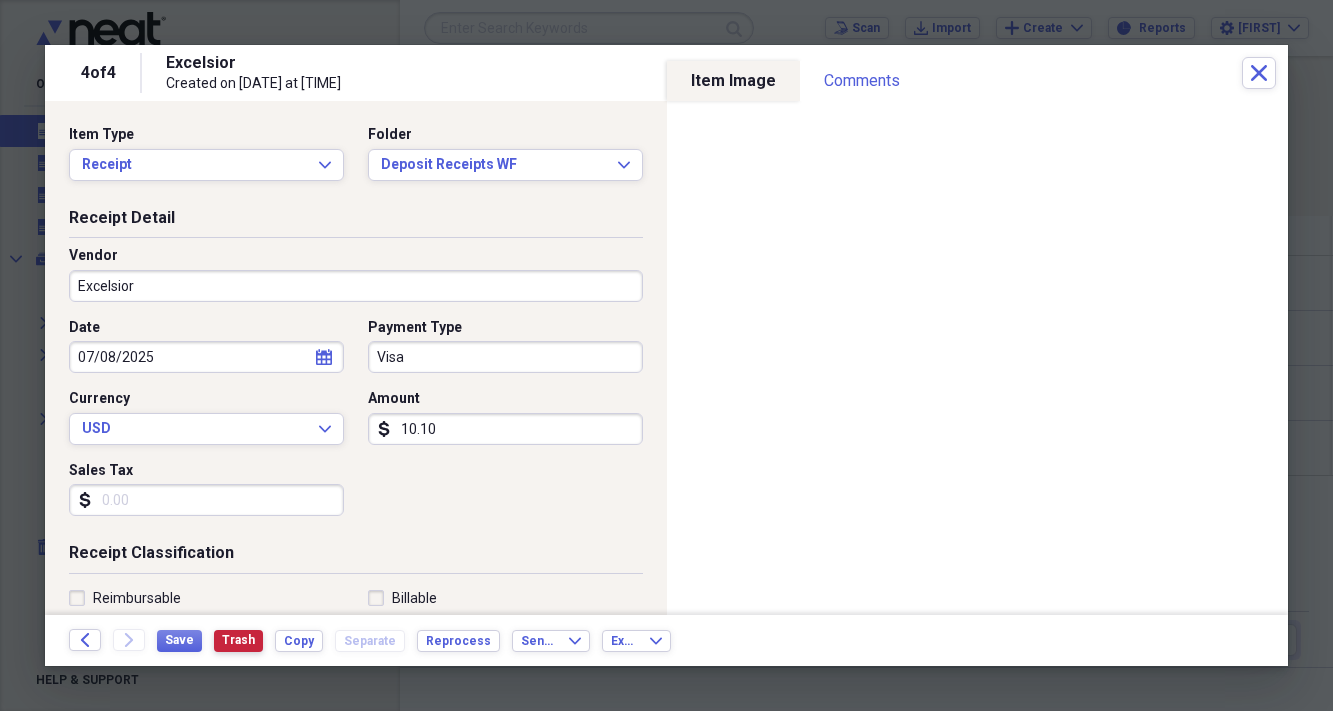 click on "Trash" at bounding box center [238, 640] 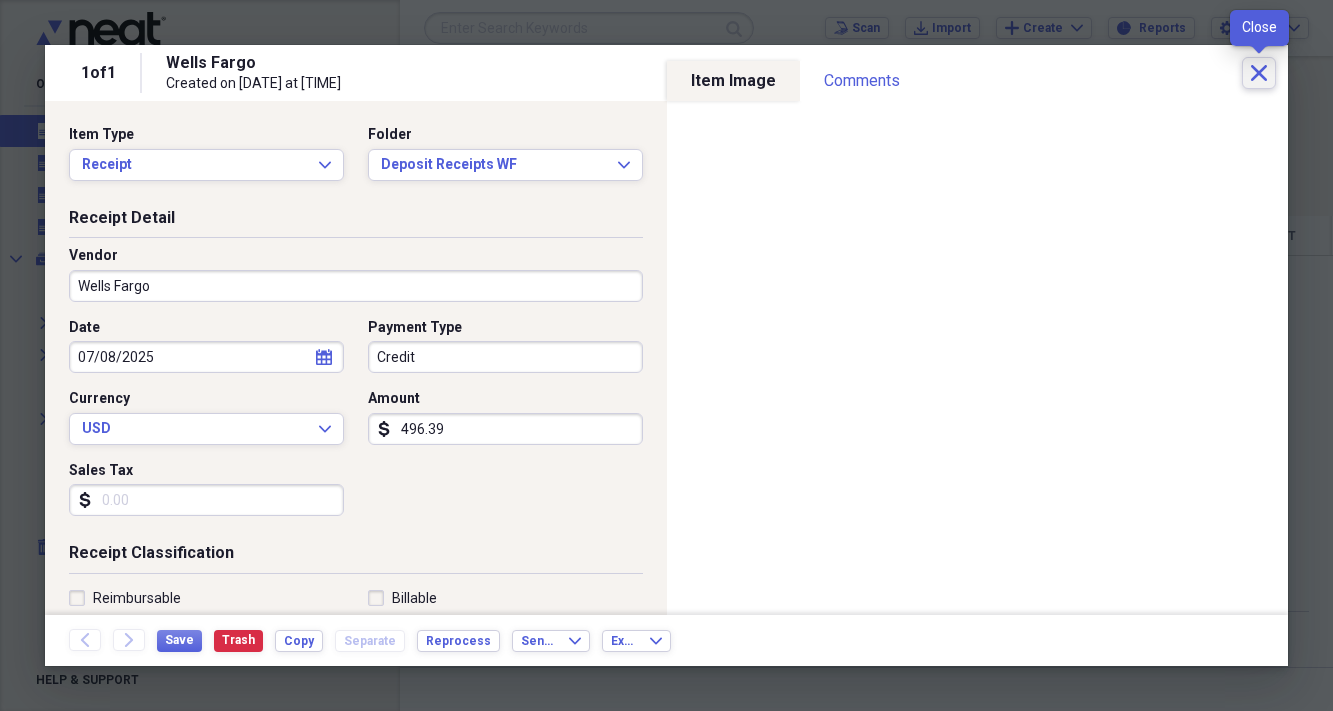 click on "Close" 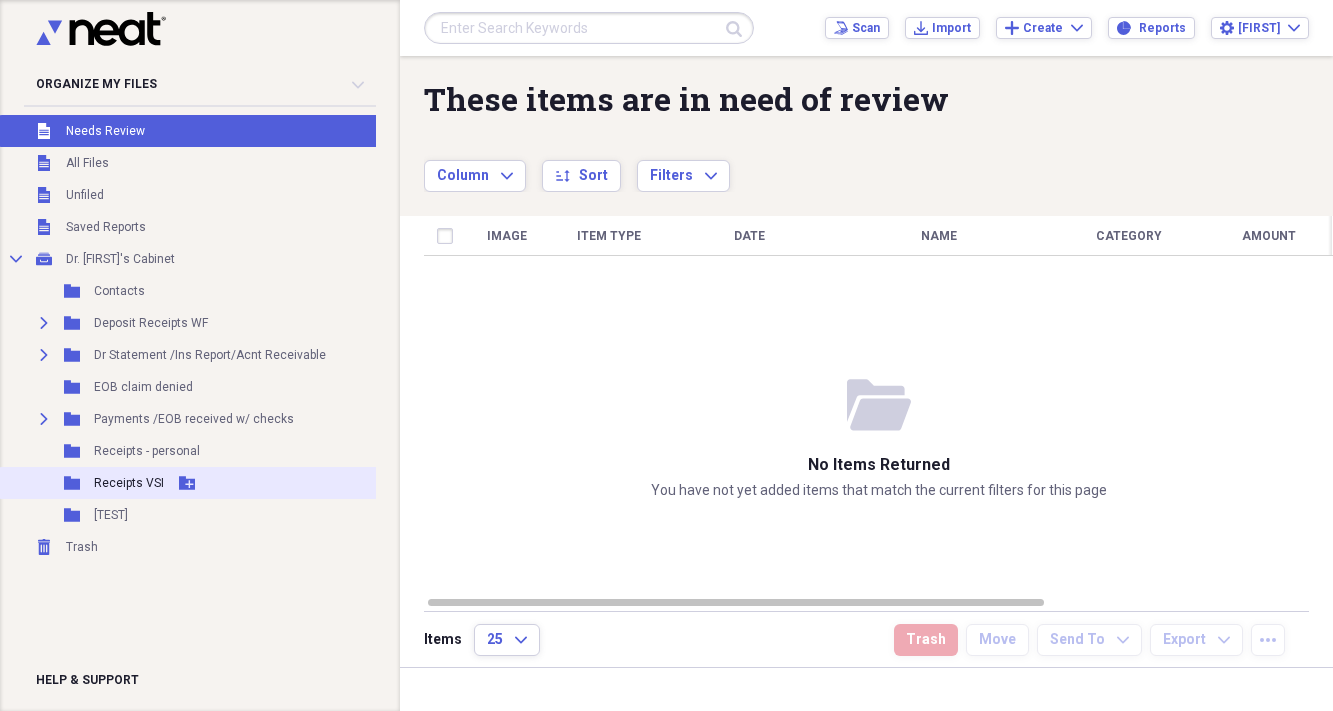click on "Receipts VSI" at bounding box center [129, 483] 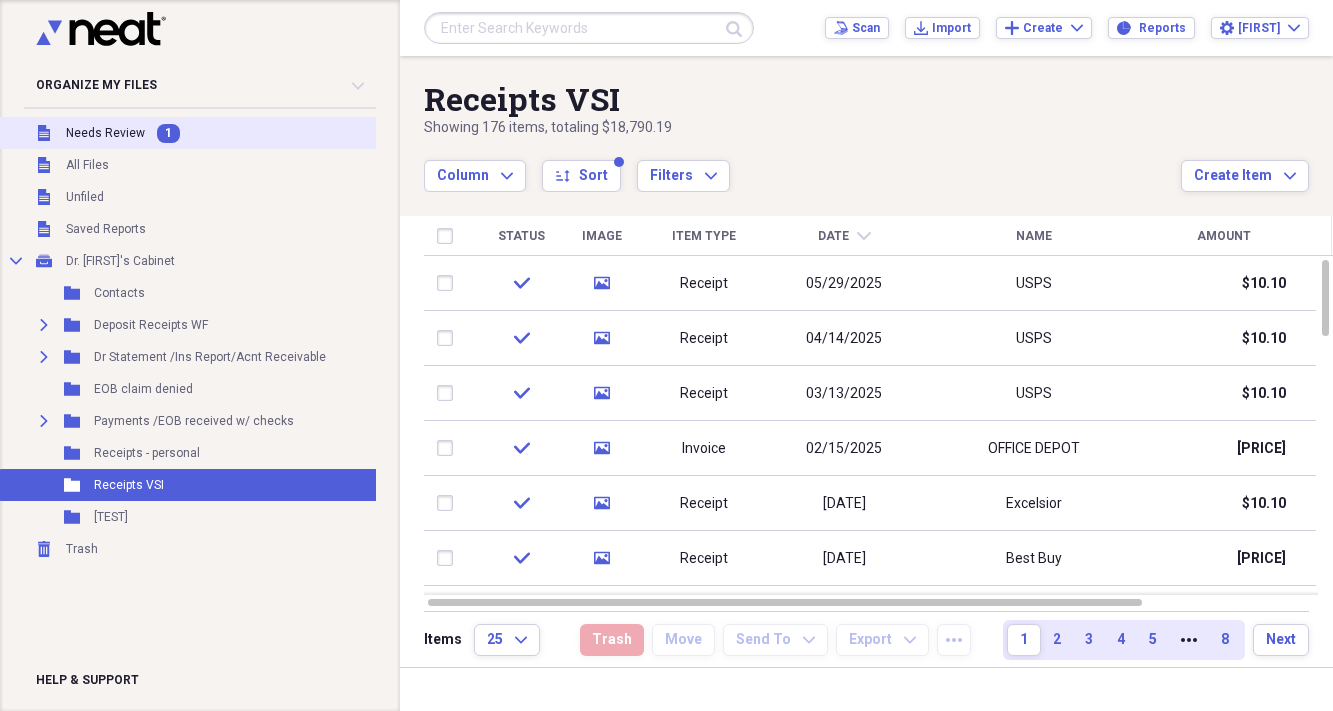 click on "1" at bounding box center [168, 133] 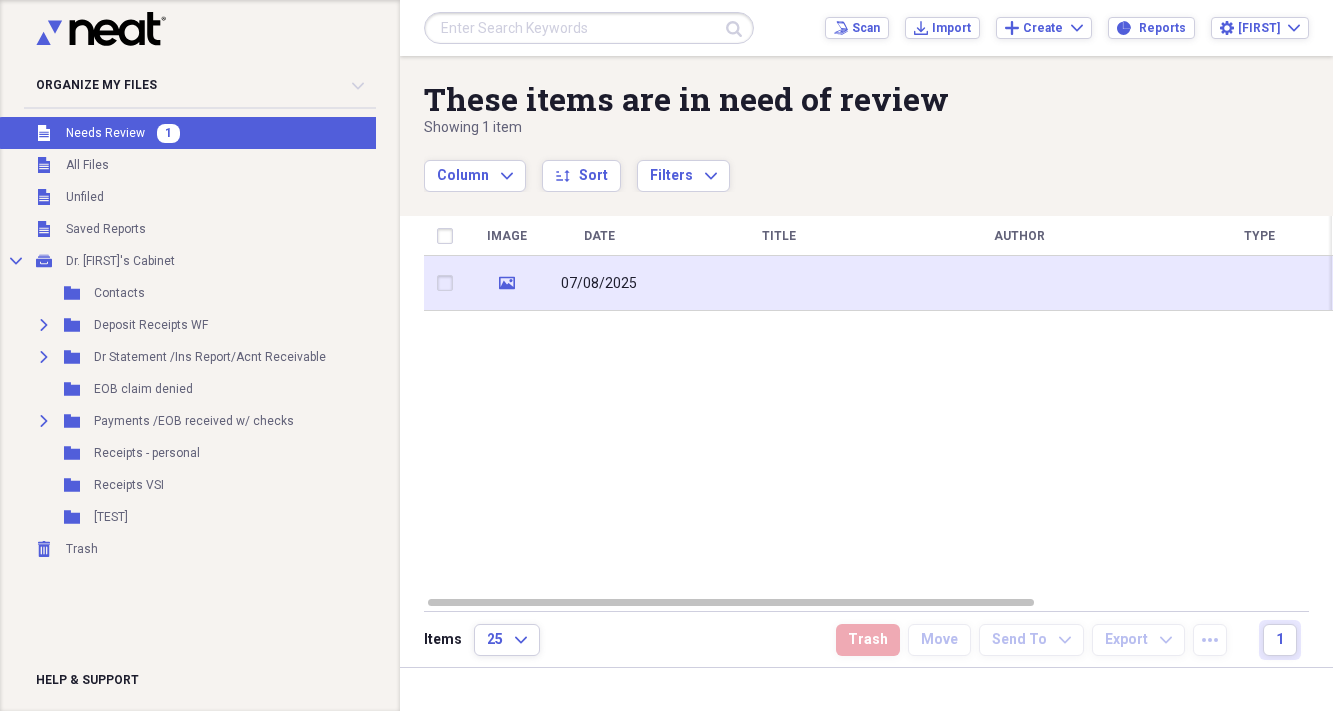 click on "07/08/2025" at bounding box center (599, 284) 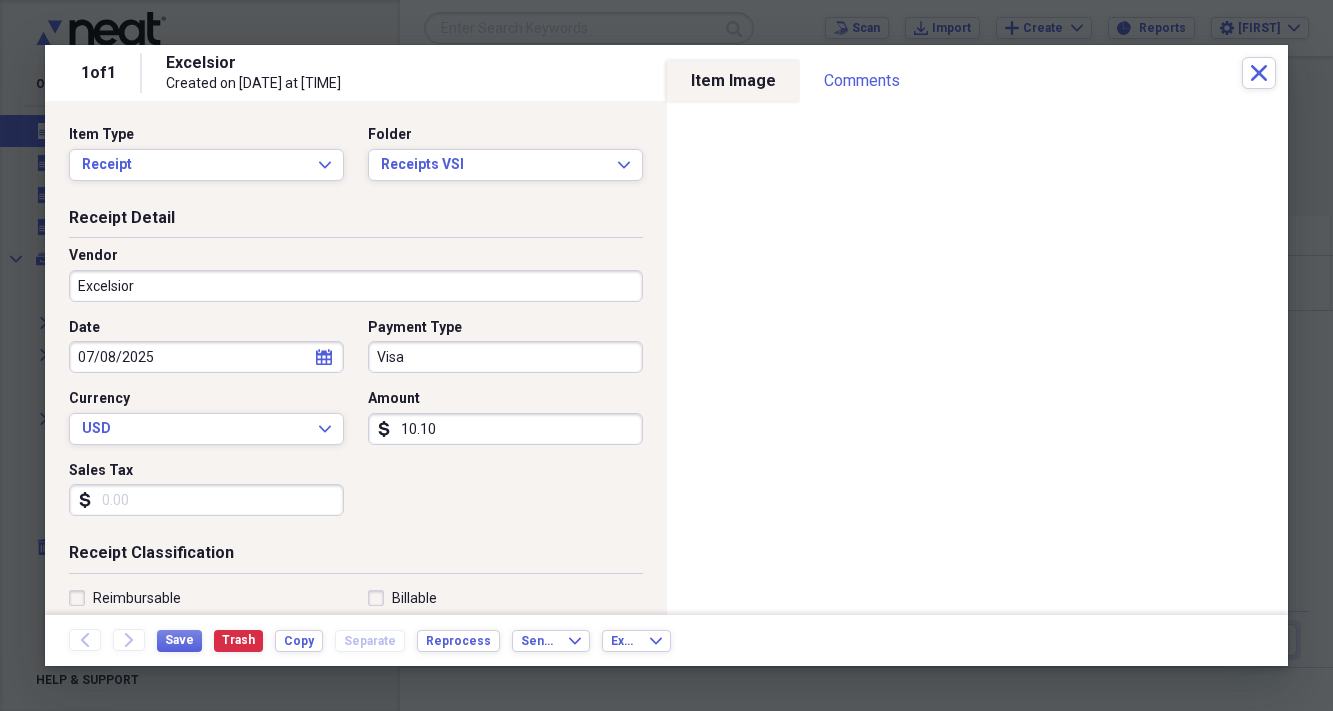 click on "Excelsior" at bounding box center (356, 286) 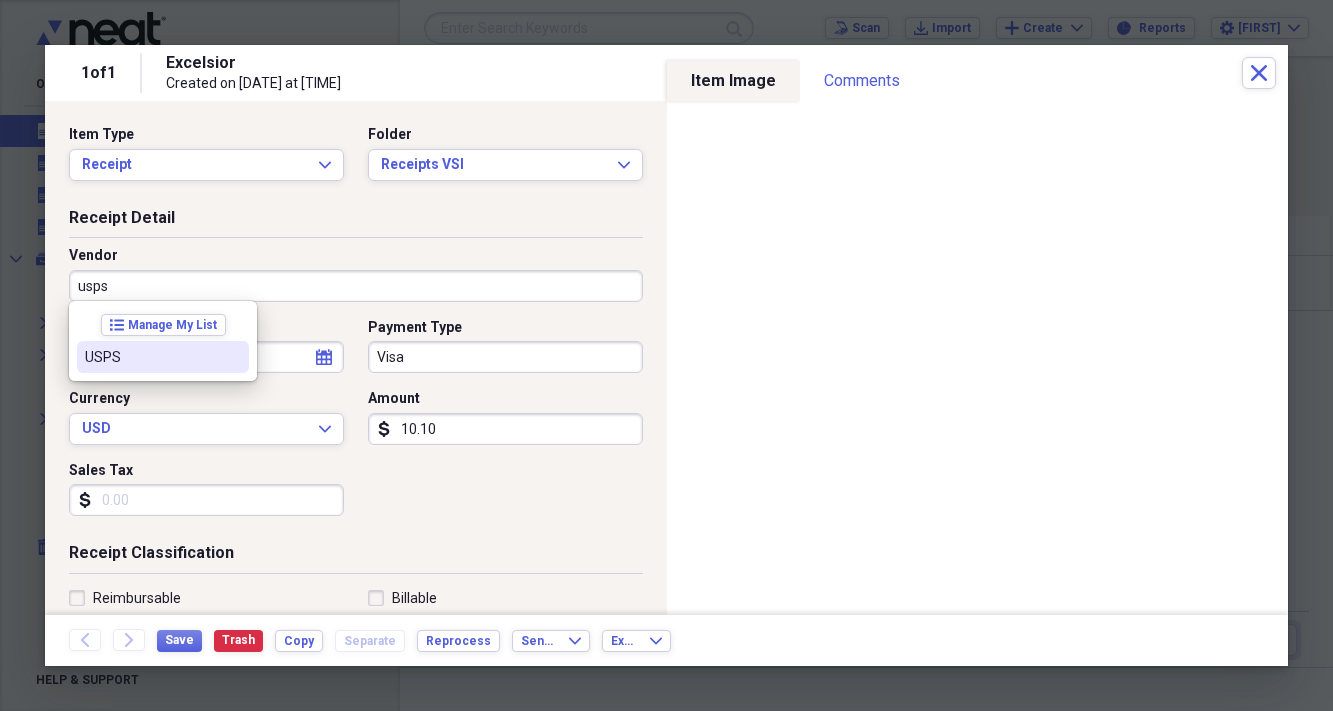 click on "USPS" at bounding box center [151, 357] 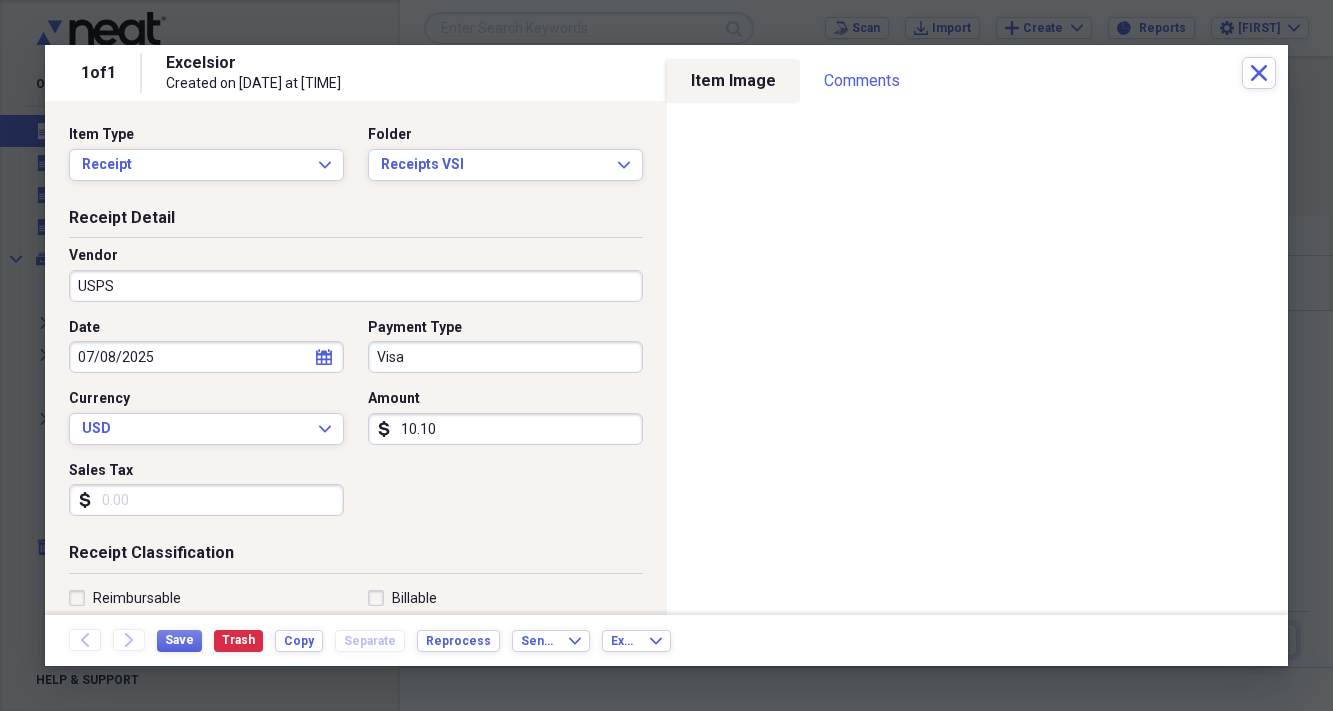 type on "Postal/Shipping" 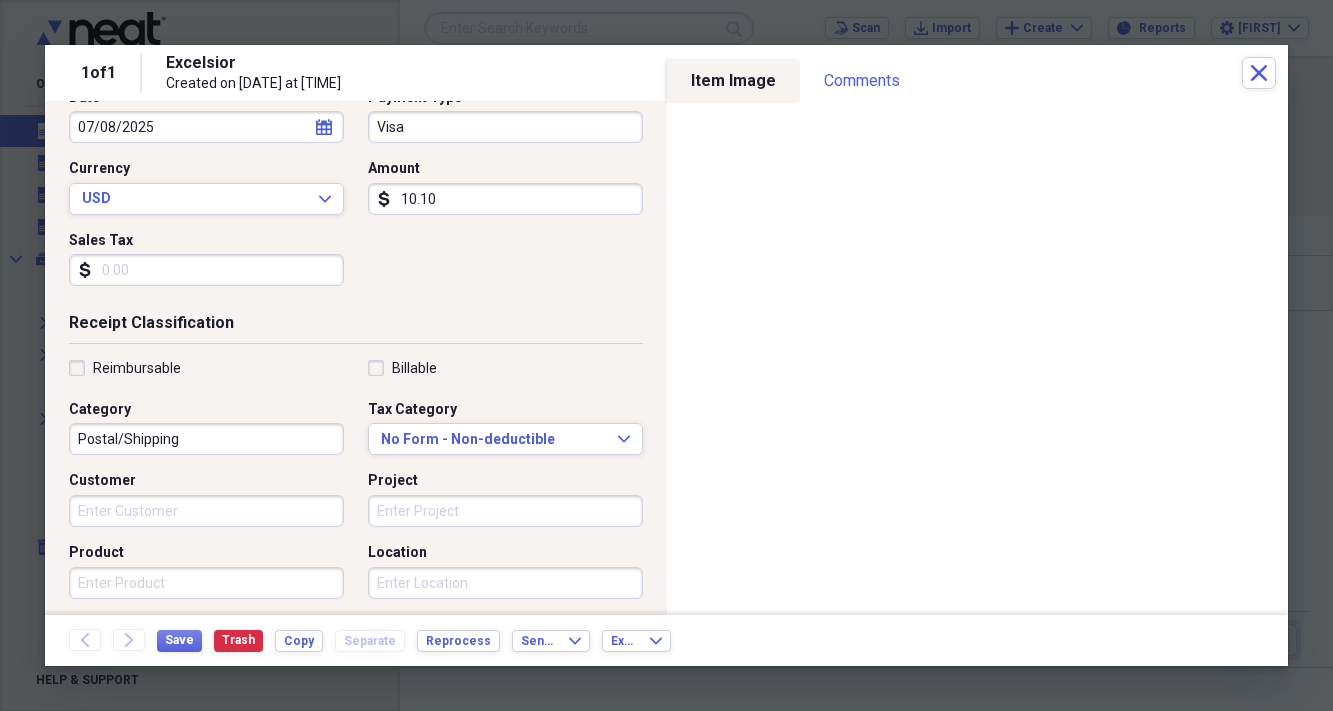 scroll, scrollTop: 349, scrollLeft: 0, axis: vertical 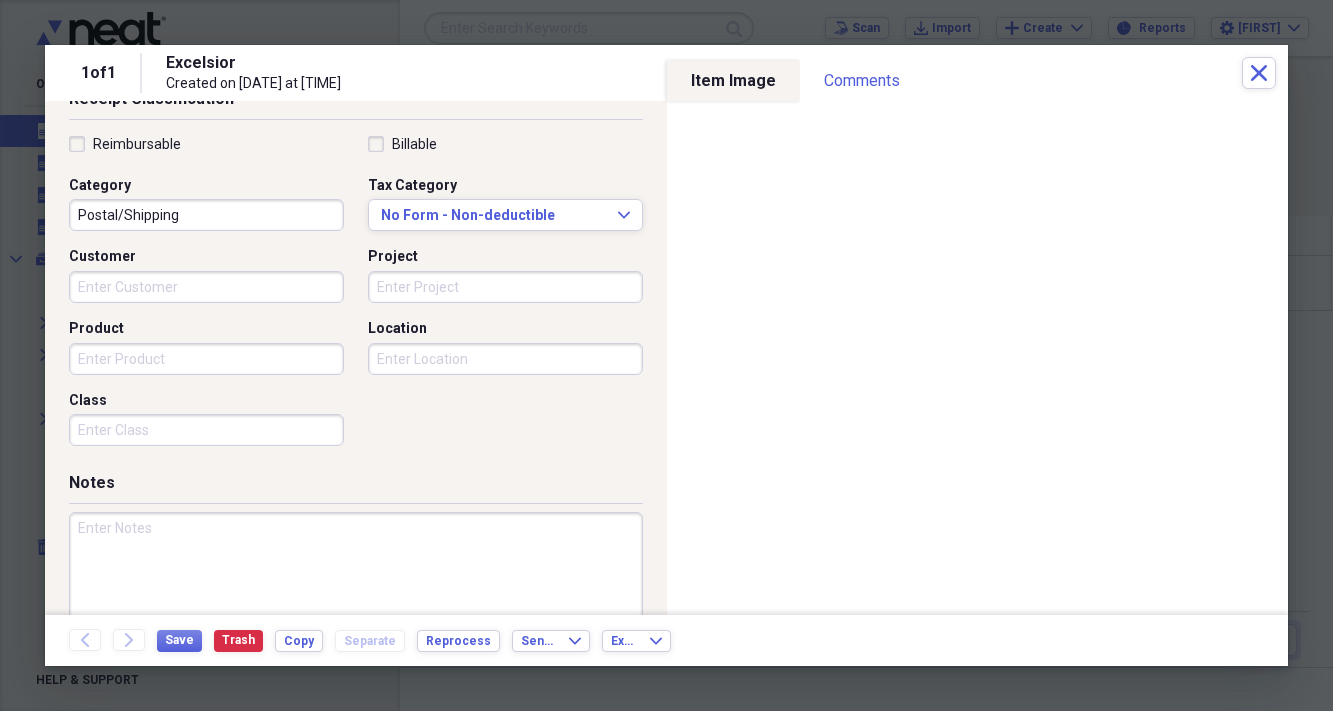 click at bounding box center [356, 577] 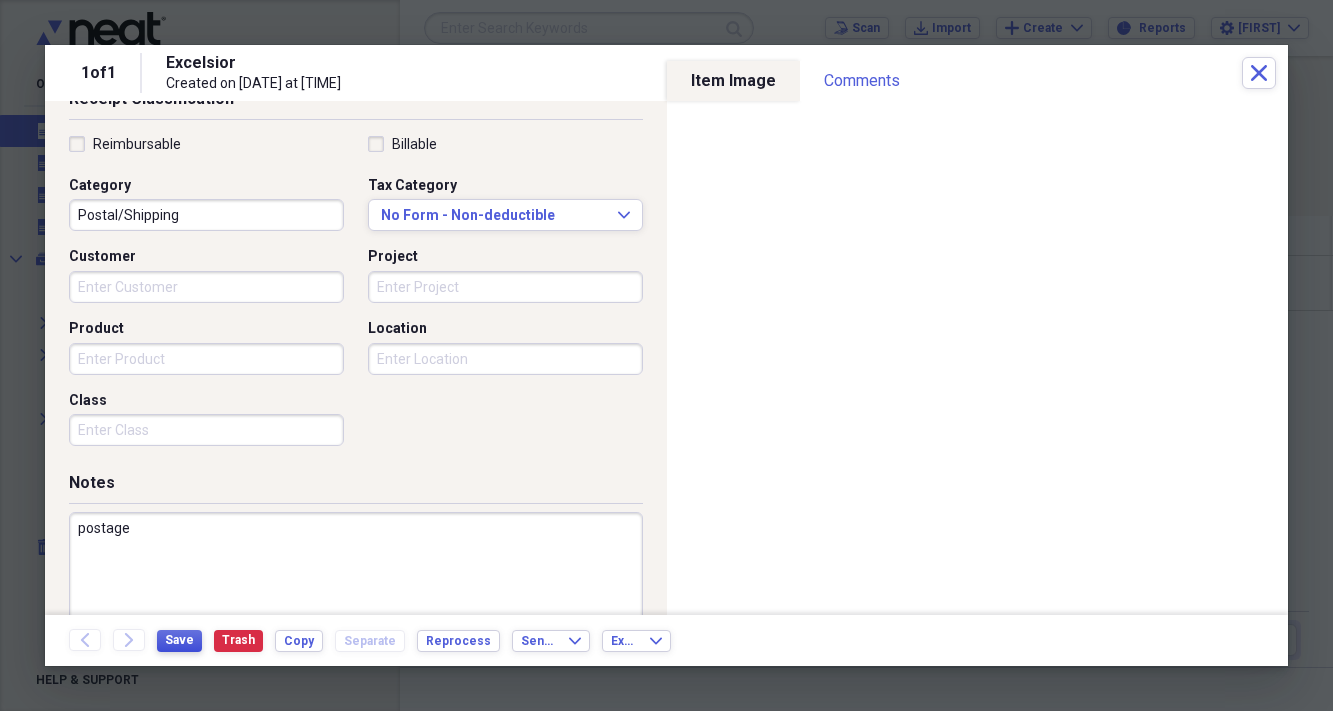 type on "postage" 